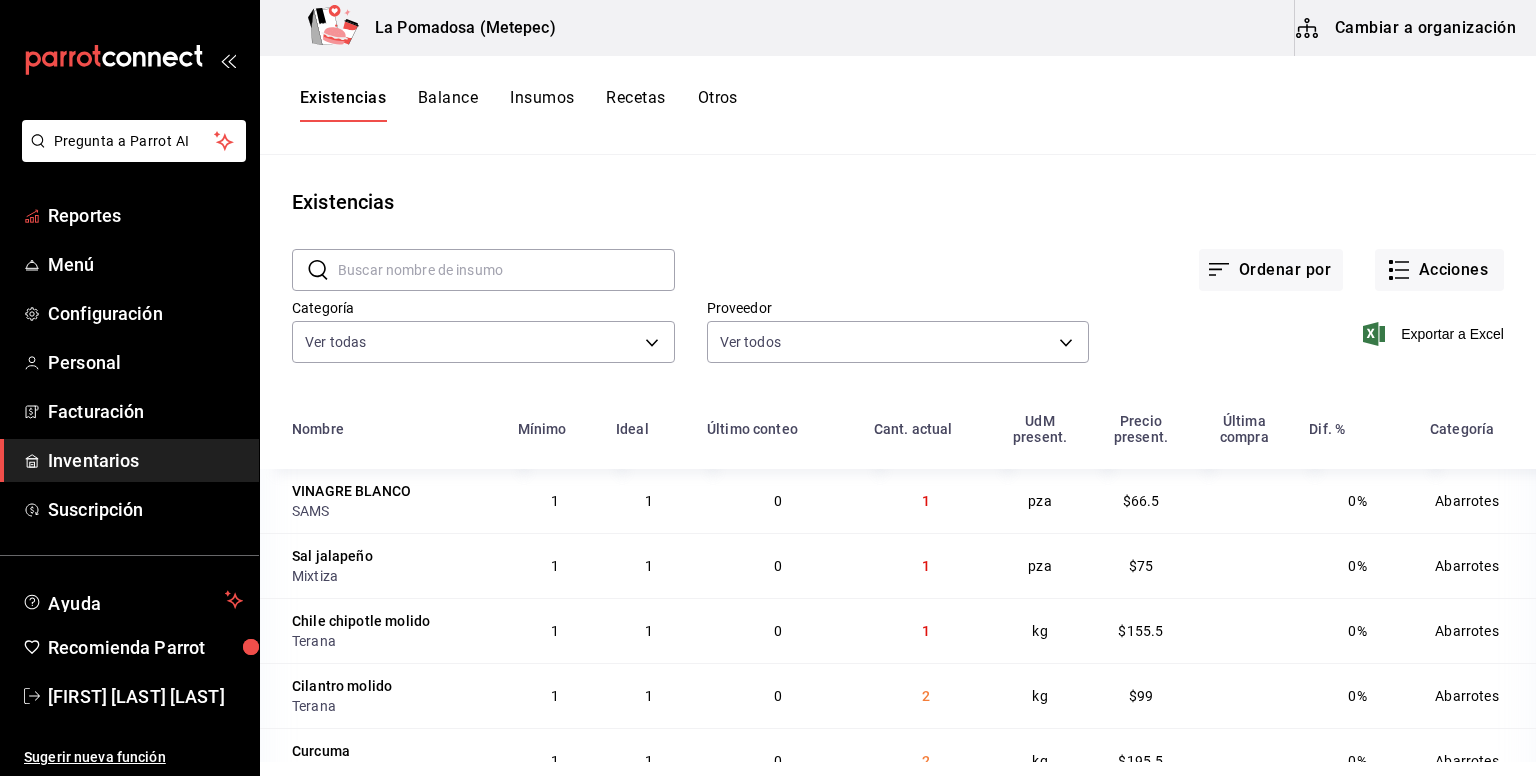 click on "Reportes" at bounding box center [145, 215] 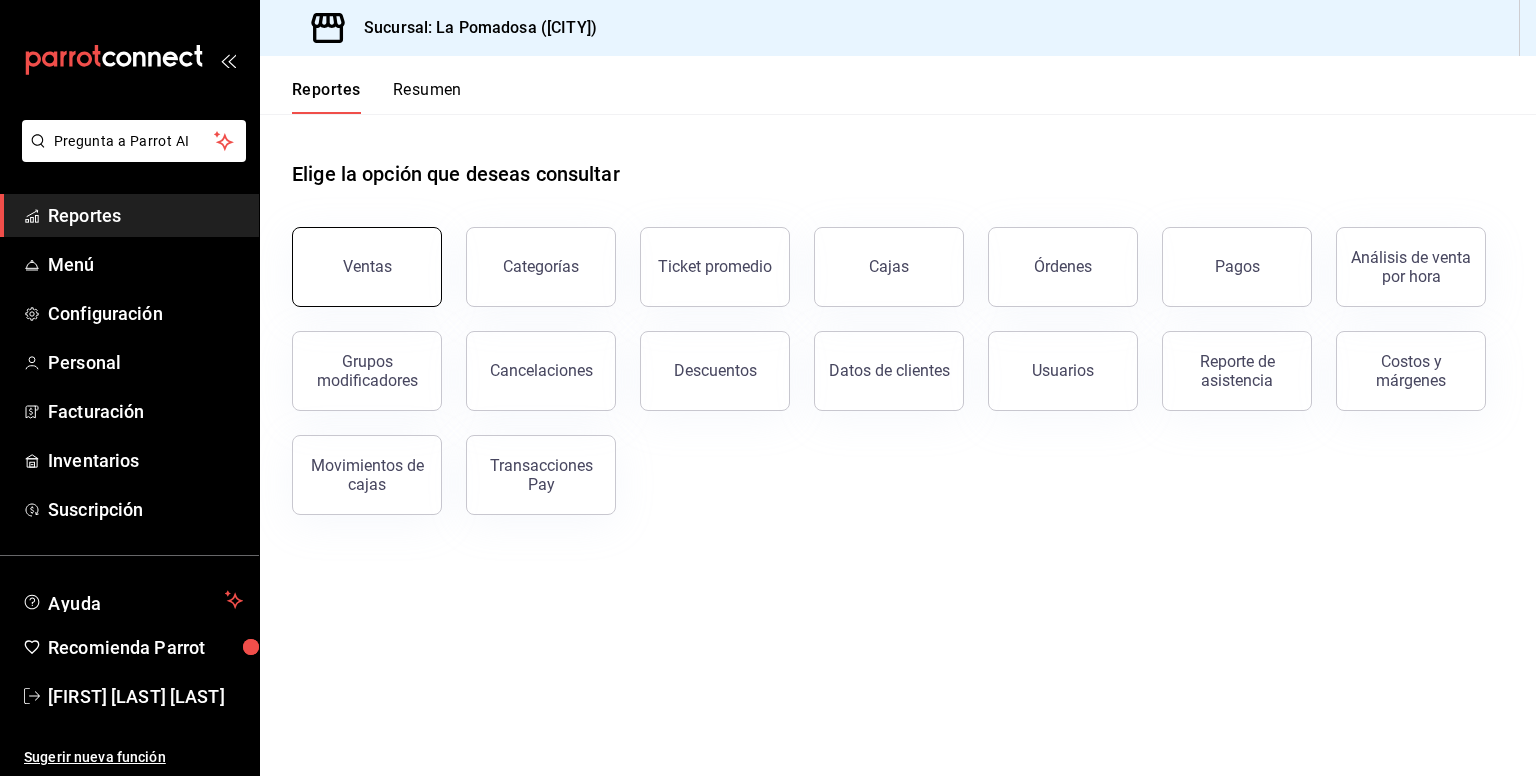 click on "Ventas" at bounding box center (367, 267) 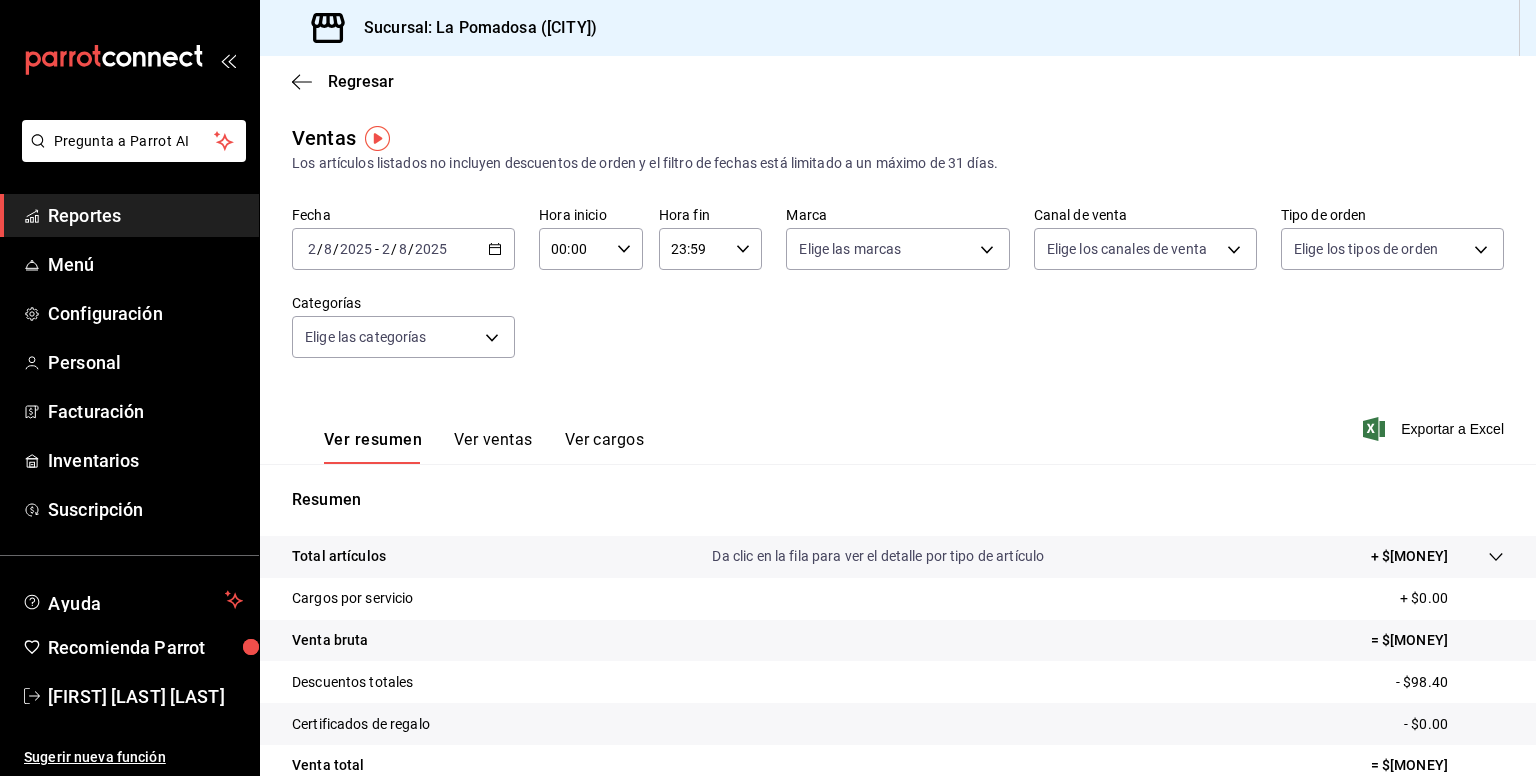 click 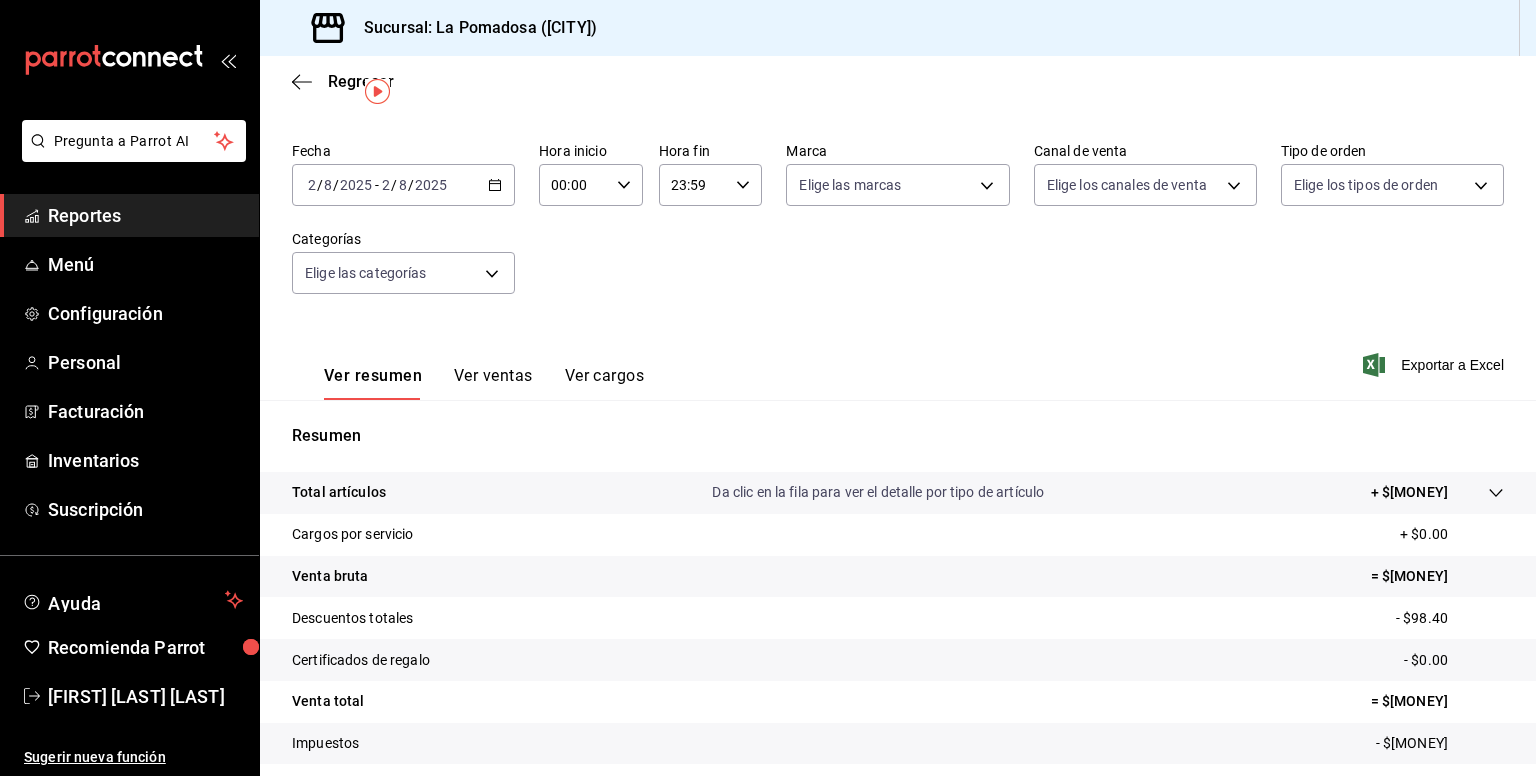 scroll, scrollTop: 34, scrollLeft: 0, axis: vertical 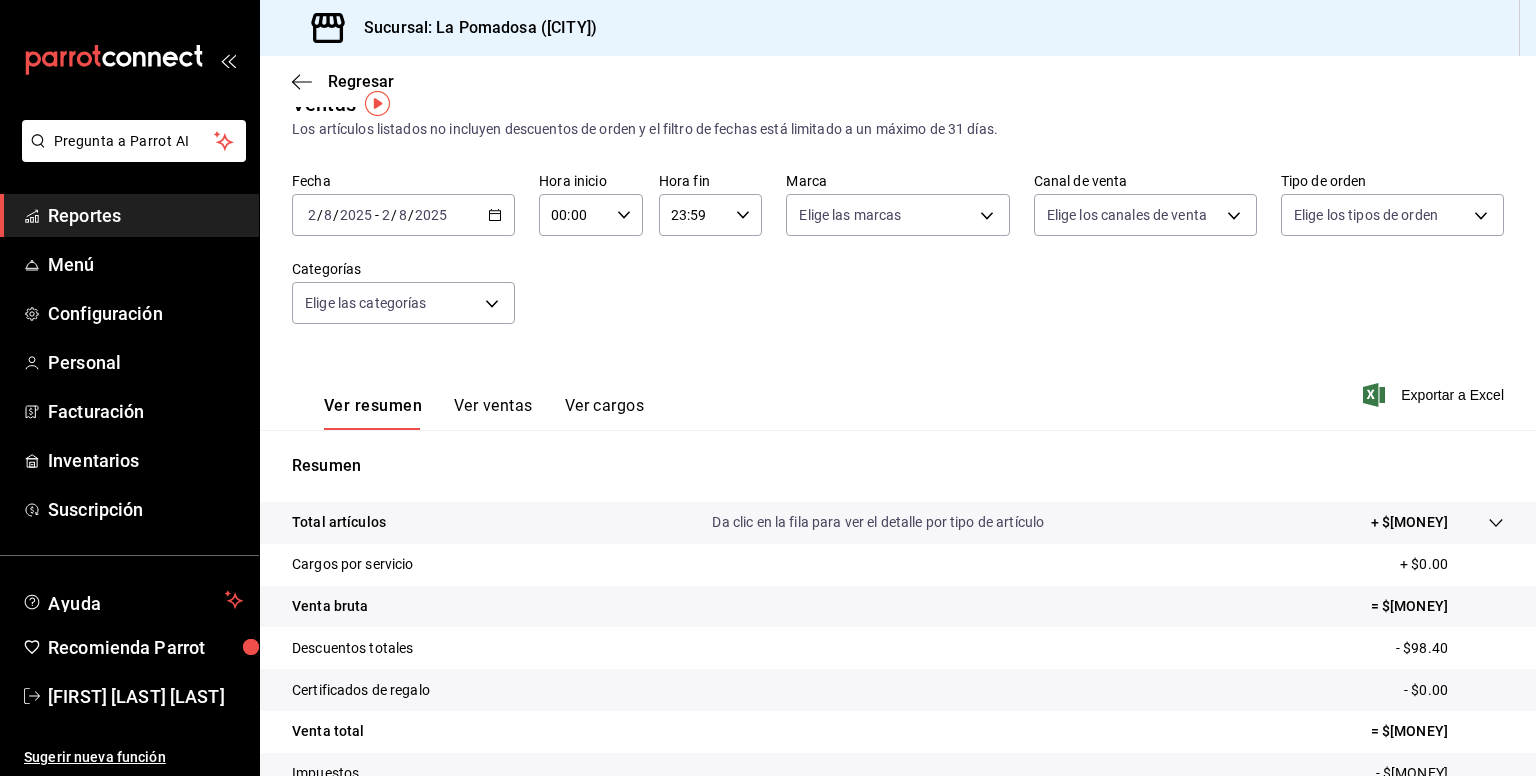 click 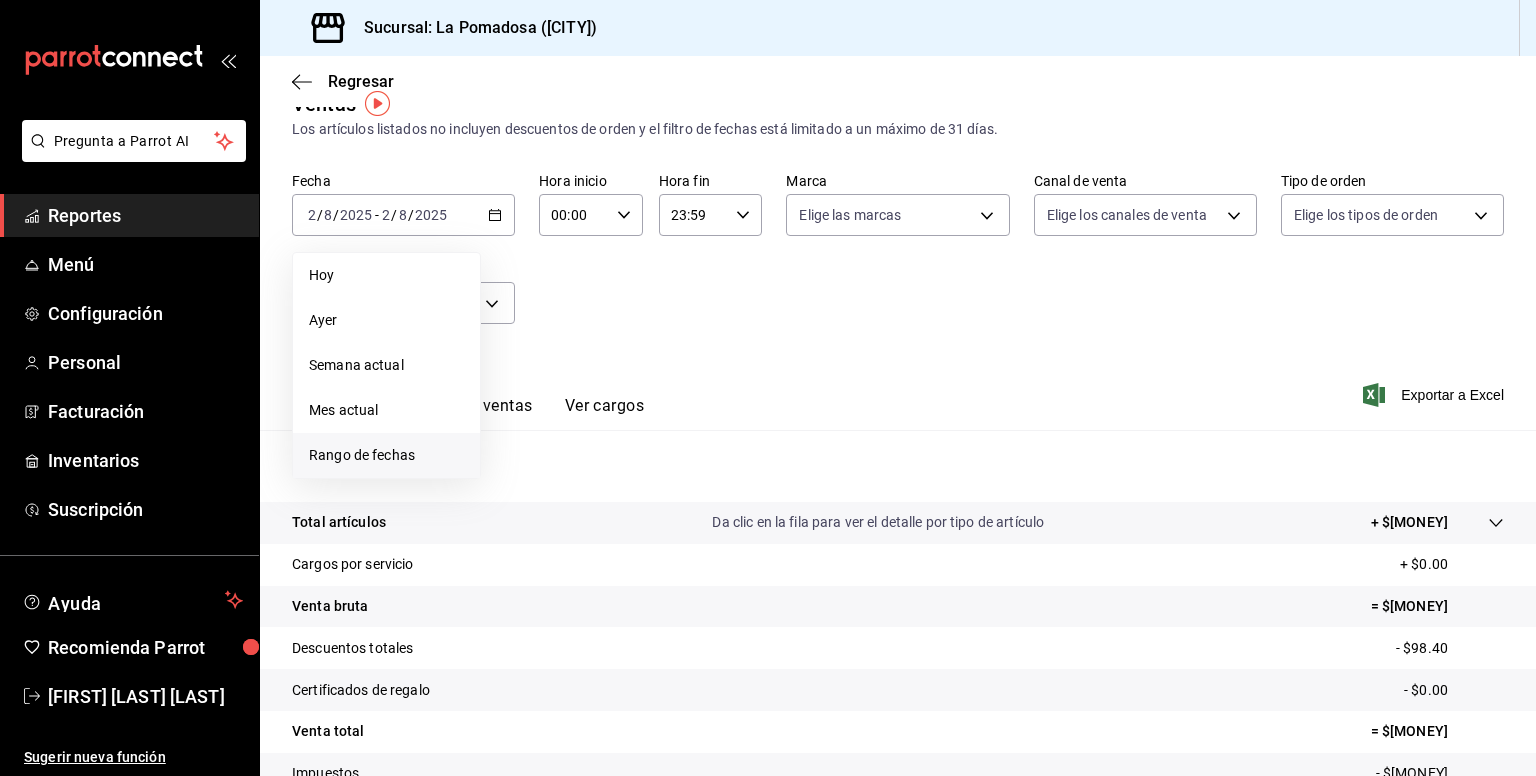 click on "Rango de fechas" at bounding box center (386, 455) 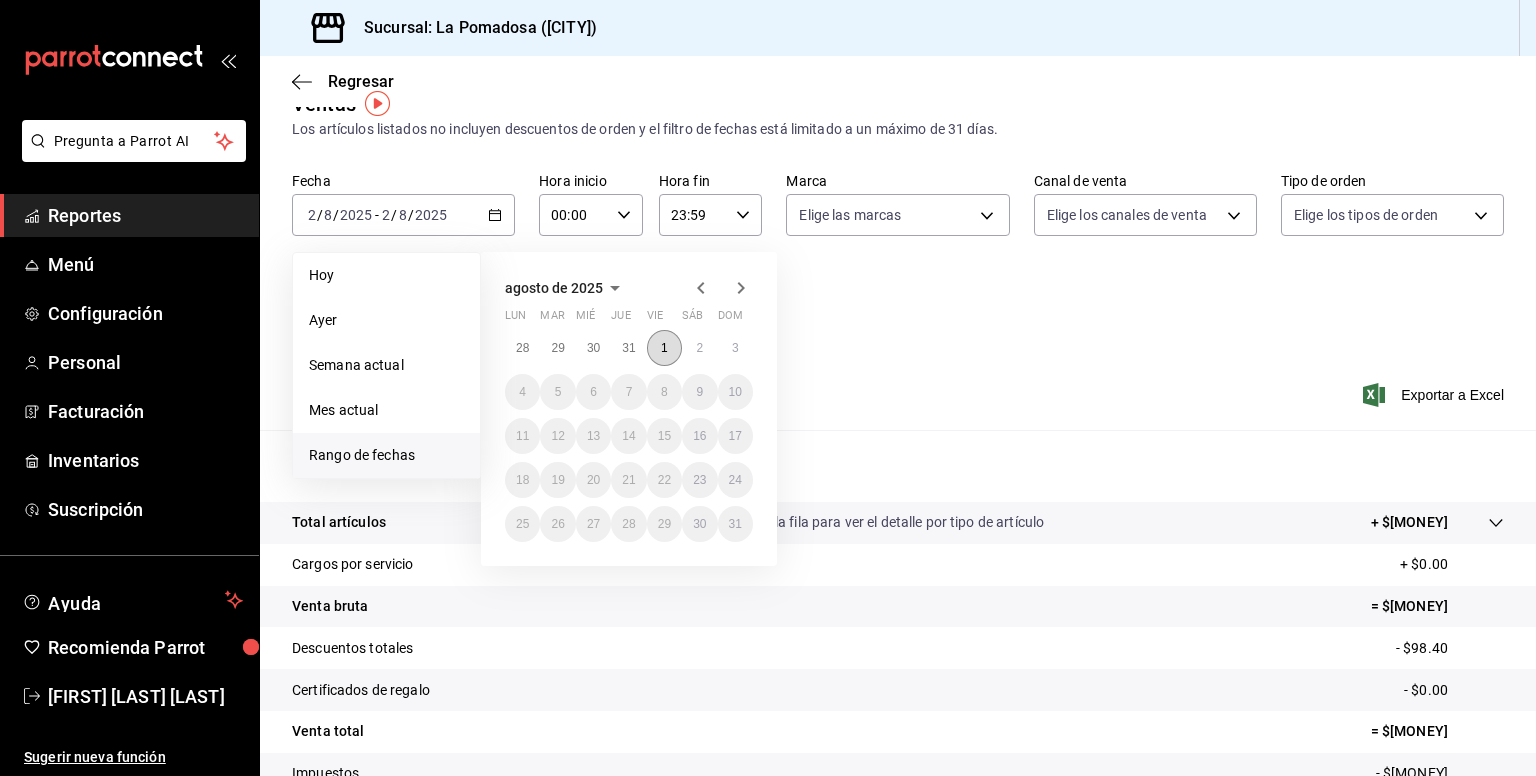 click on "1" at bounding box center [664, 348] 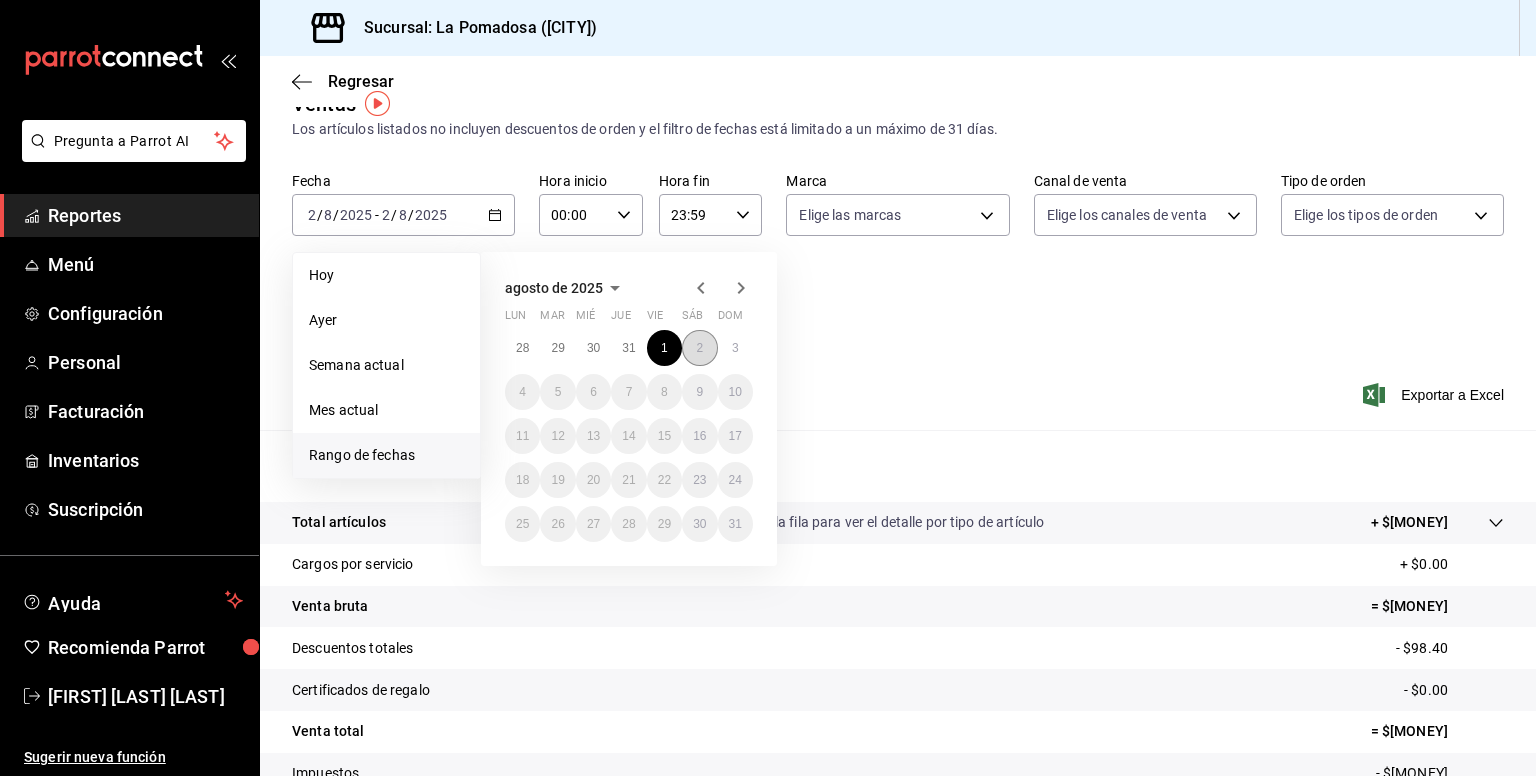 click on "2" at bounding box center [699, 348] 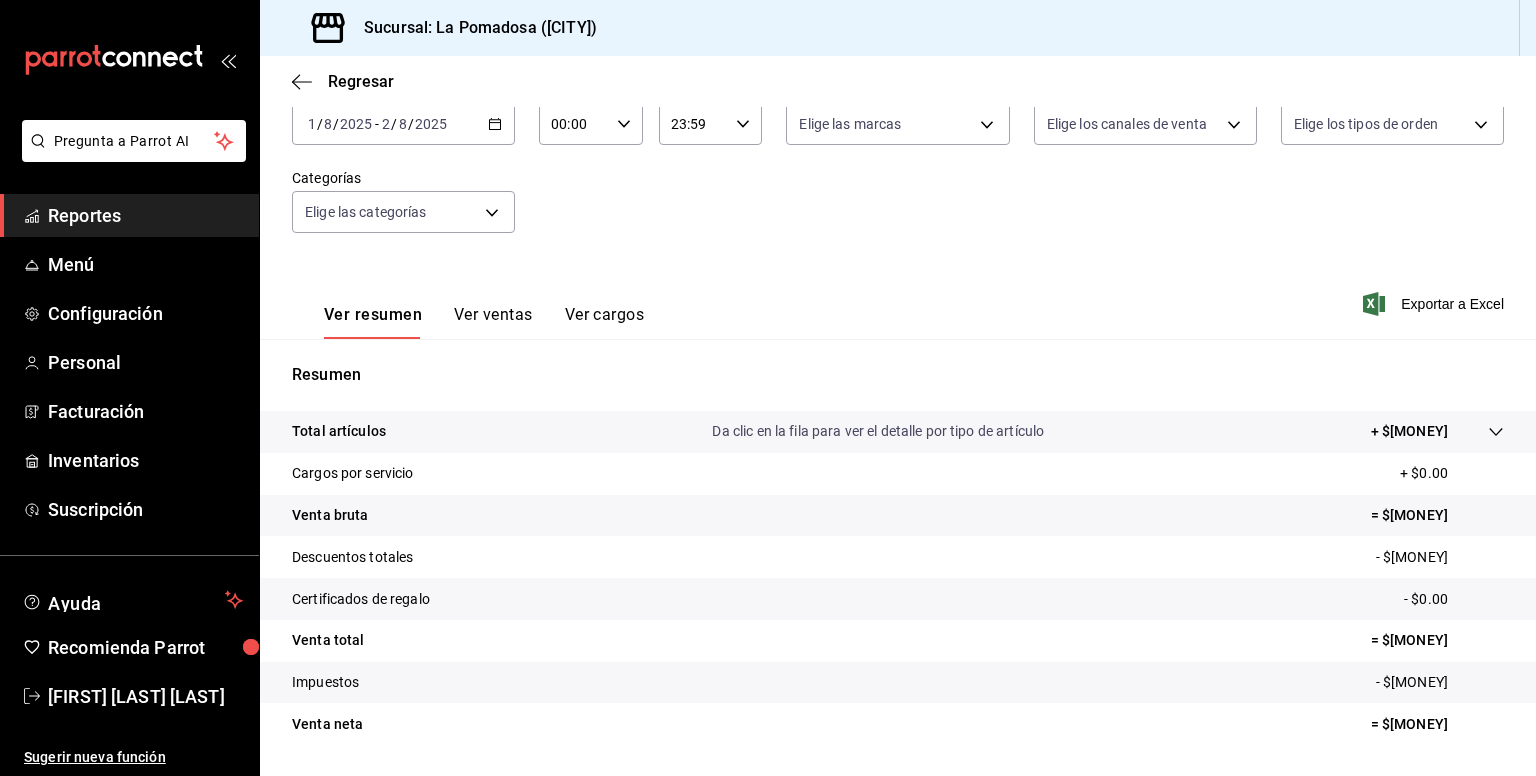 scroll, scrollTop: 0, scrollLeft: 0, axis: both 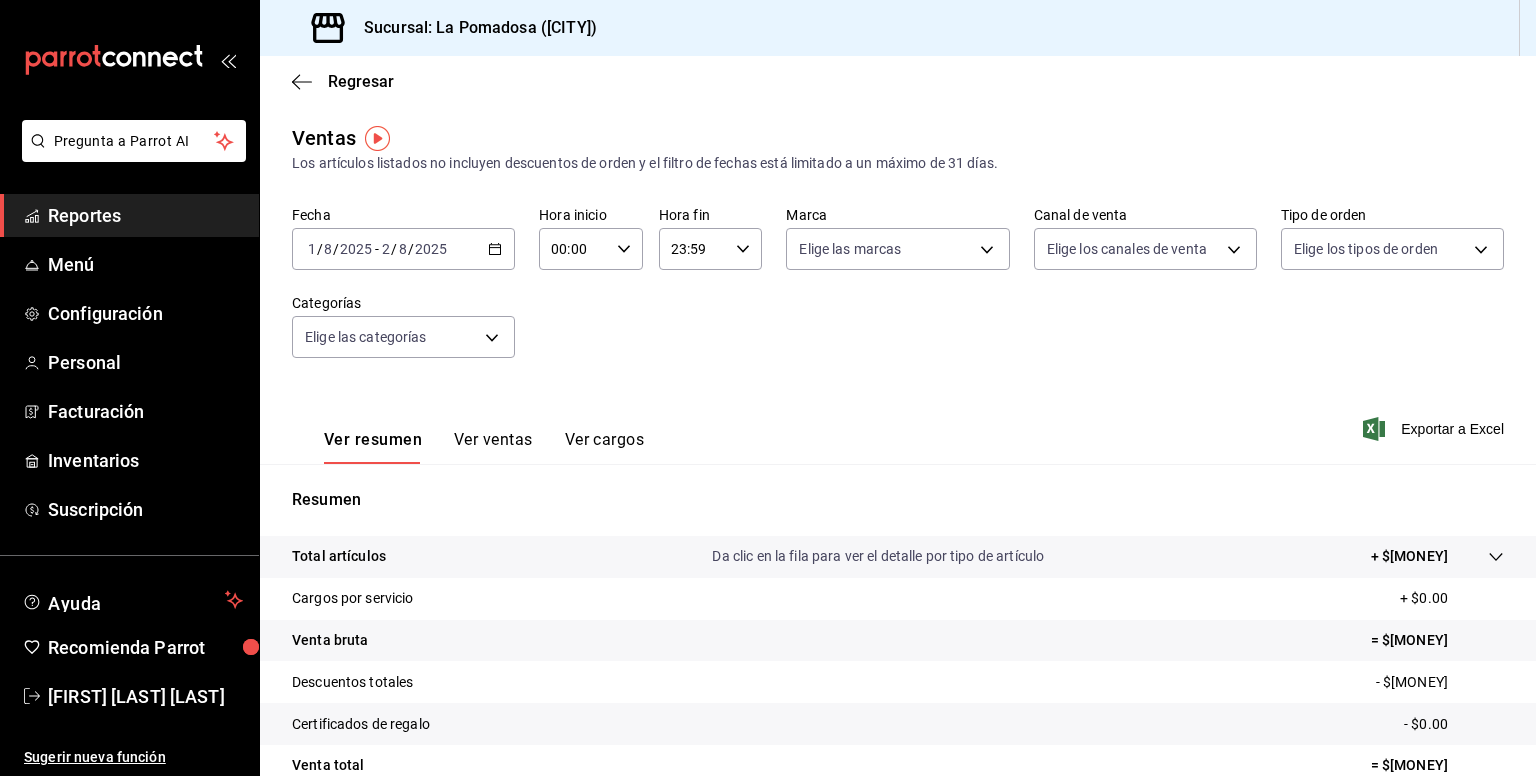 click 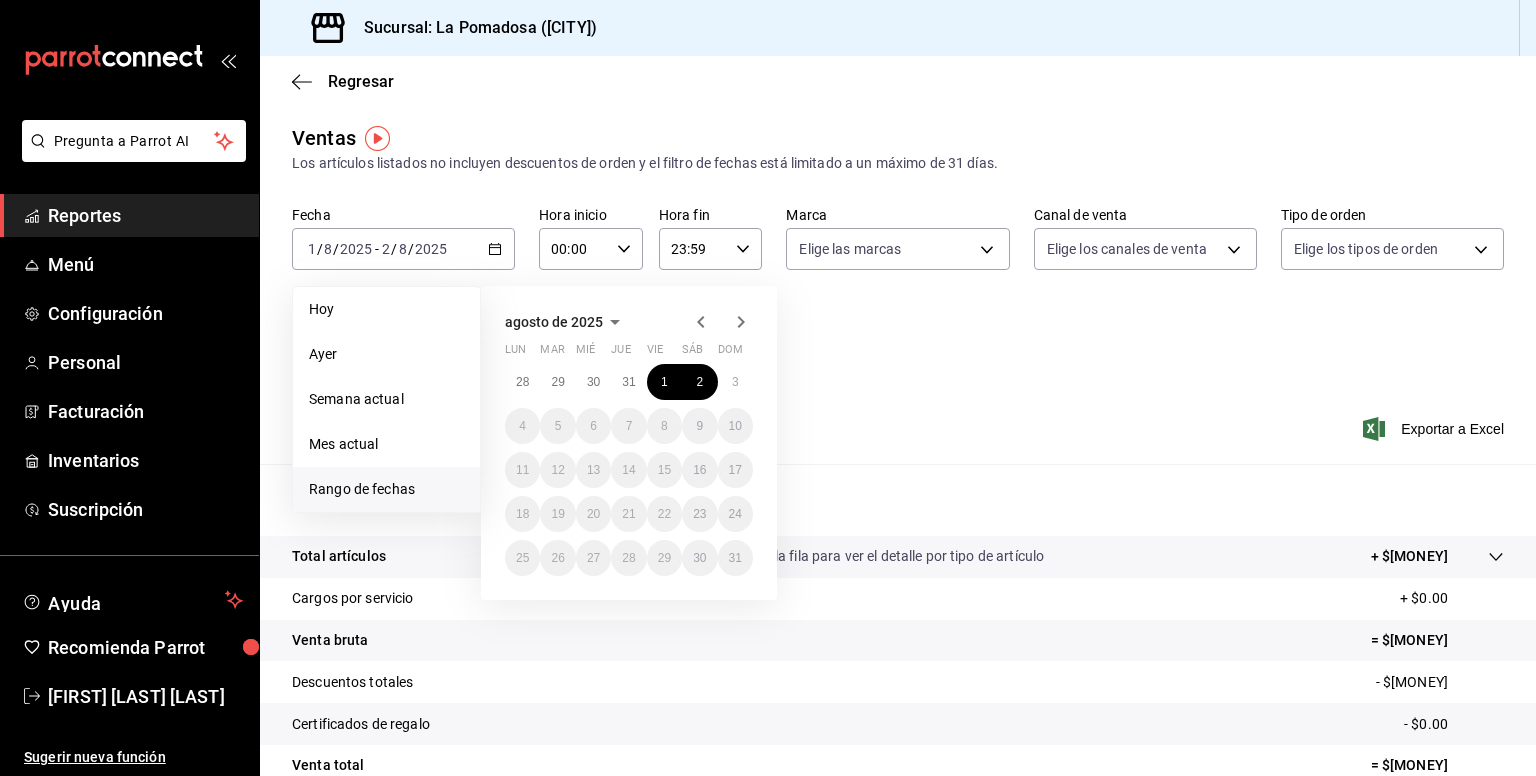 click 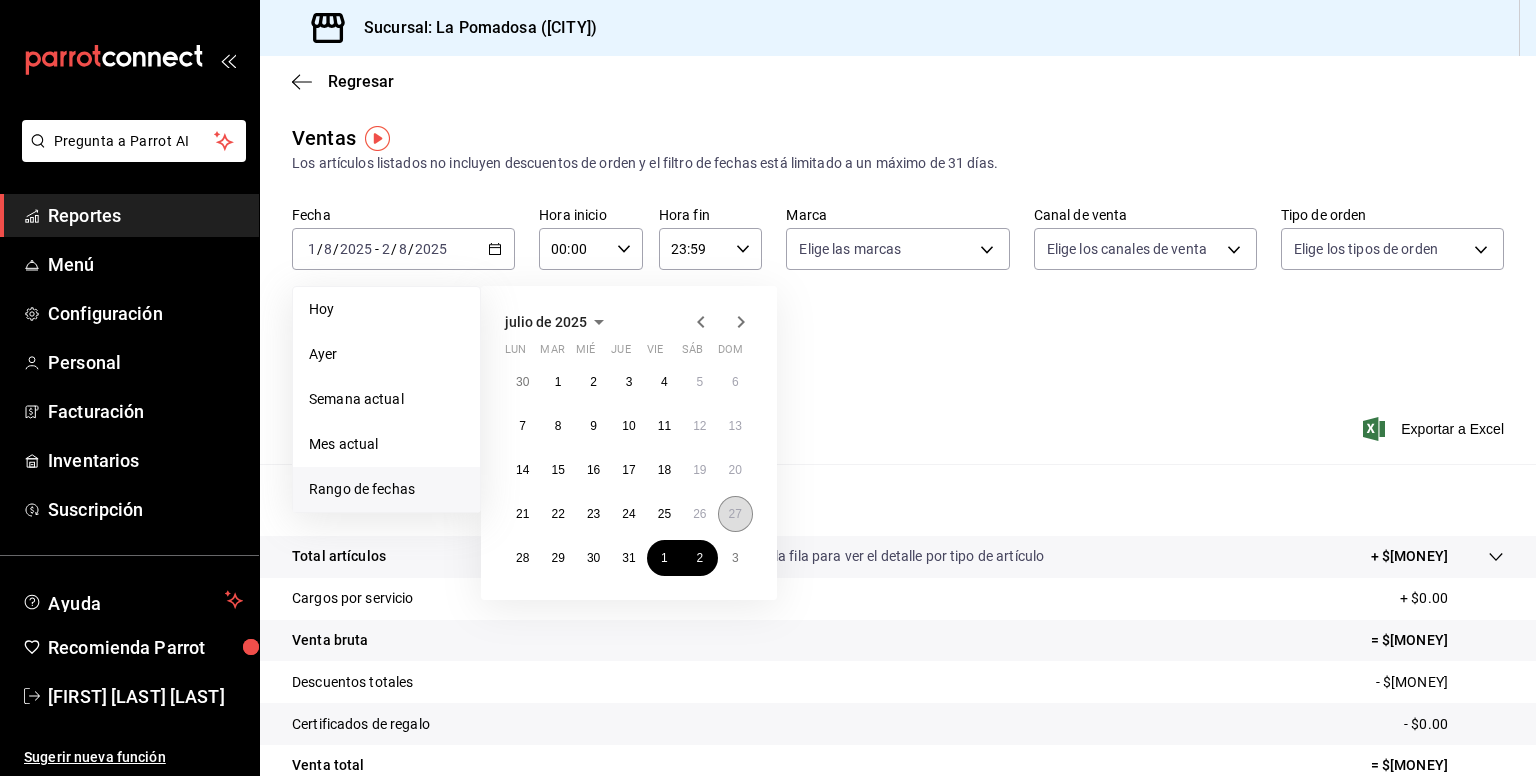 click on "27" at bounding box center (735, 514) 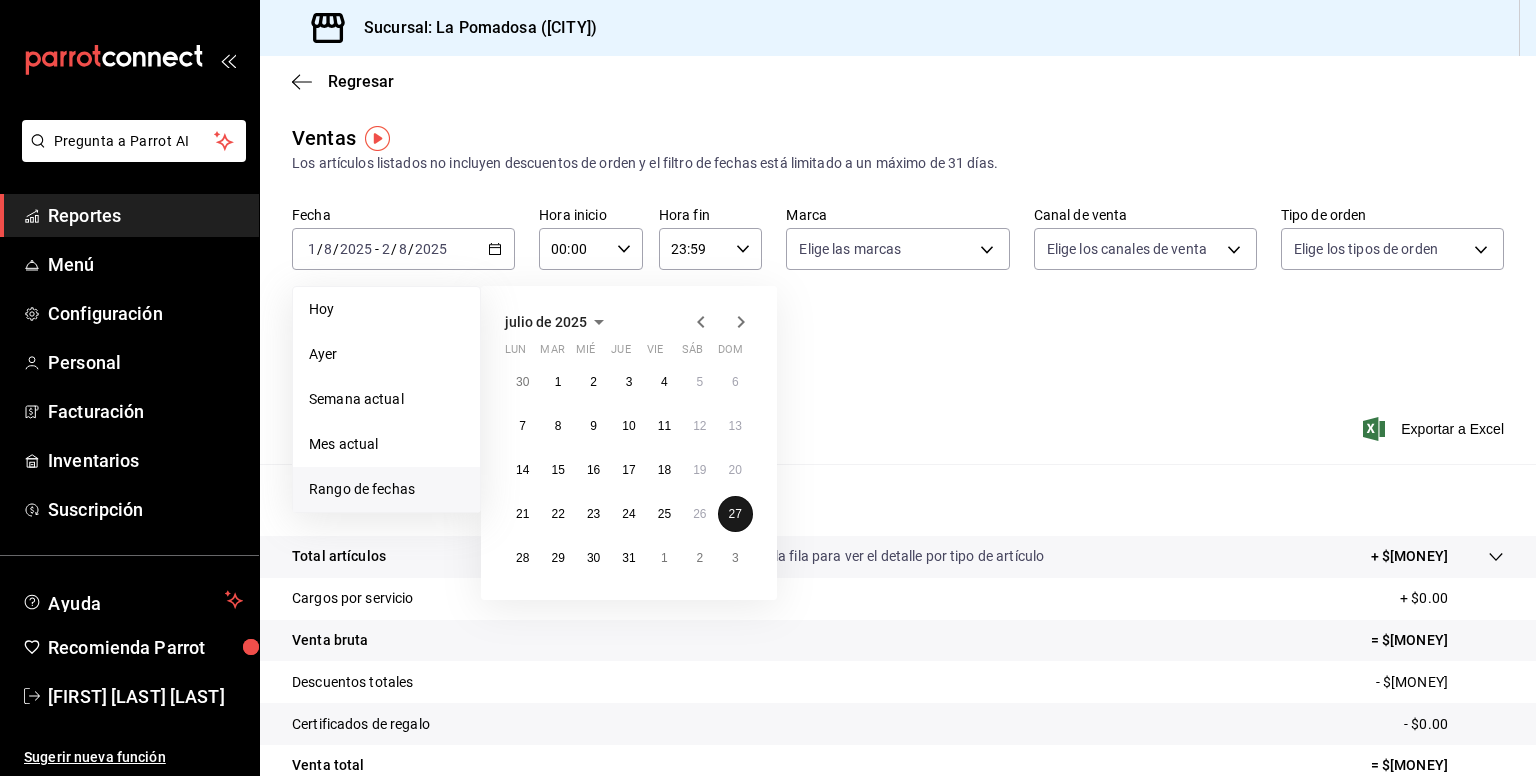 click on "27" at bounding box center (735, 514) 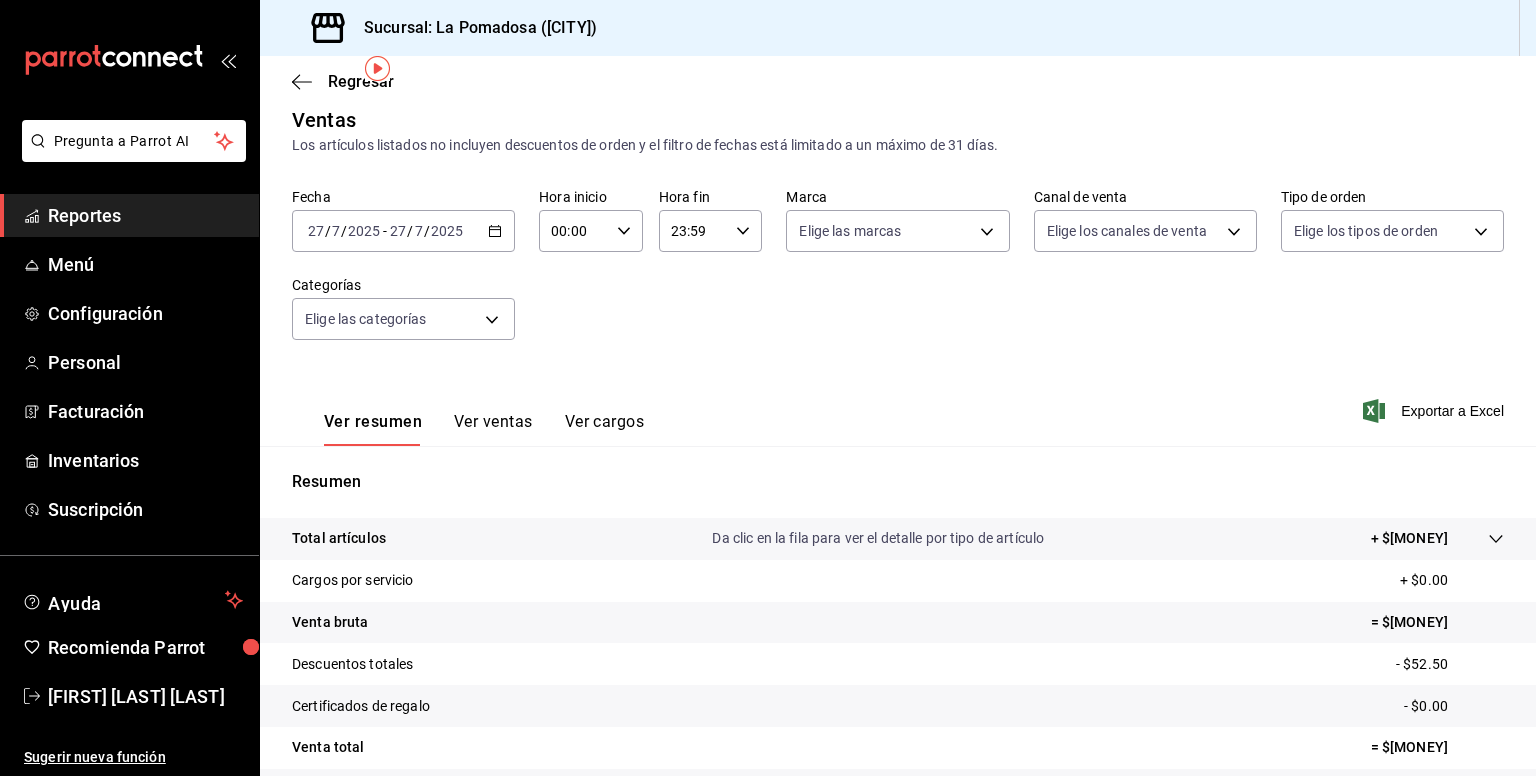 scroll, scrollTop: 0, scrollLeft: 0, axis: both 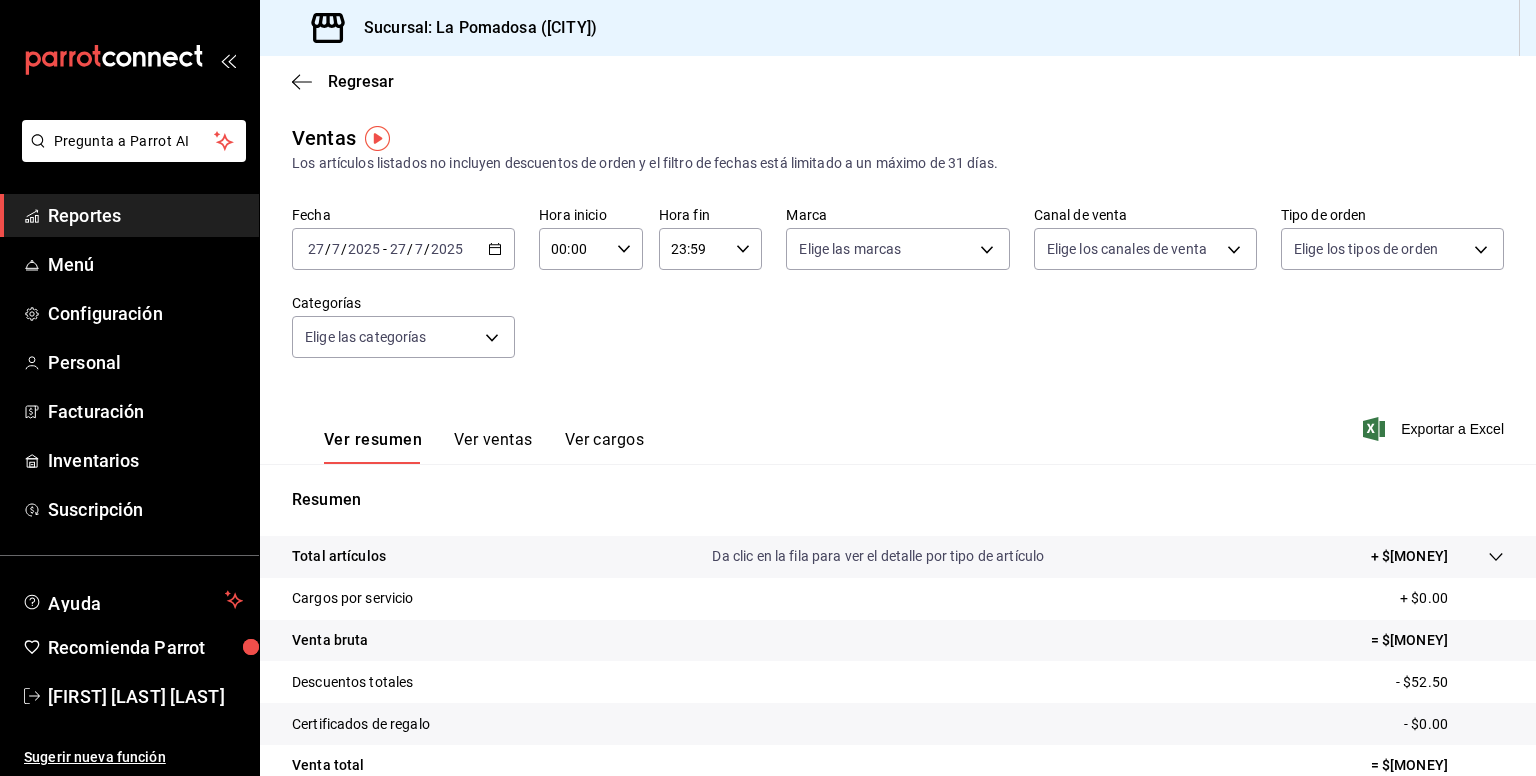 click on "[DATE] [DATE] - [DATE] [DATE]" at bounding box center [403, 249] 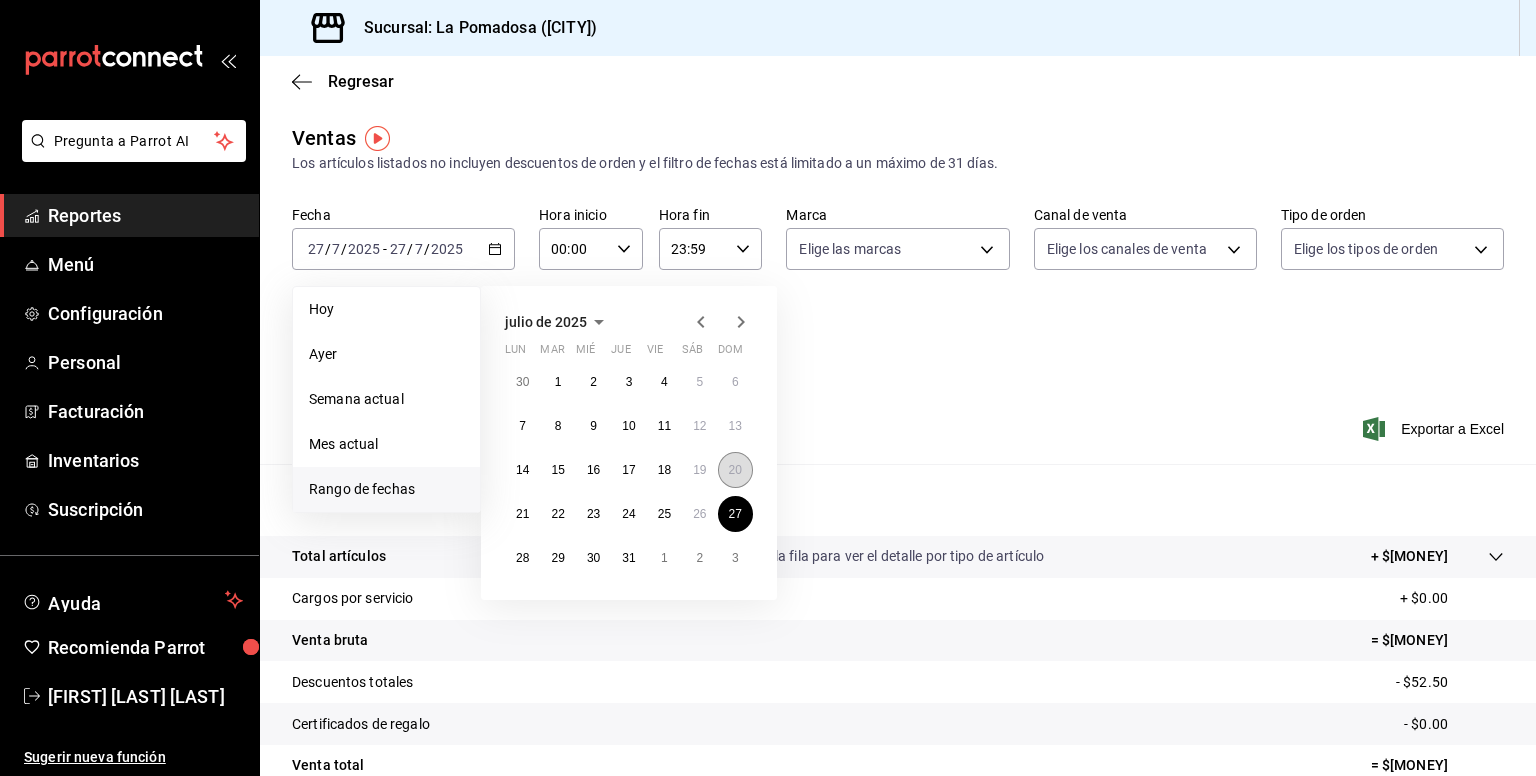 click on "20" at bounding box center [735, 470] 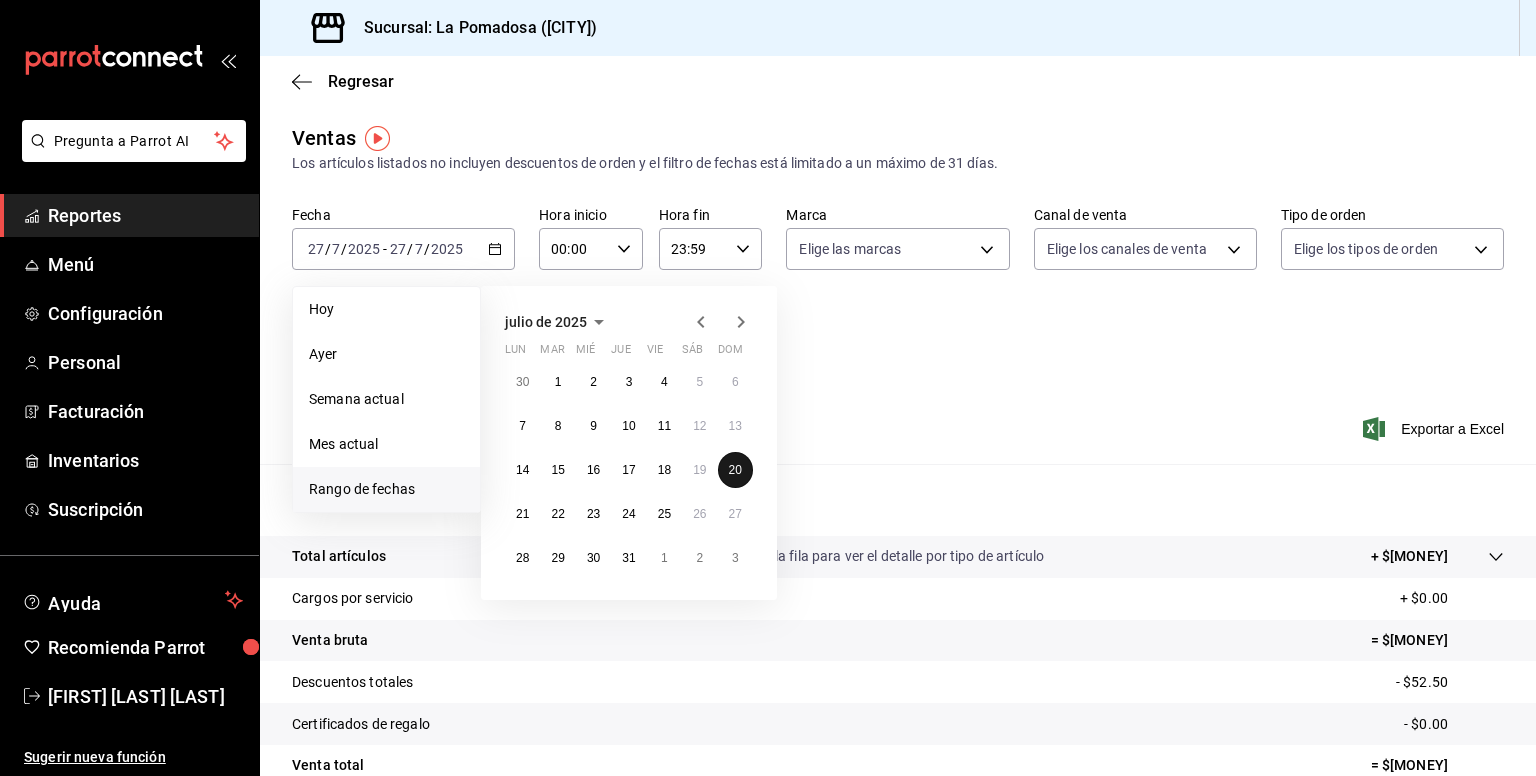 click on "20" at bounding box center [735, 470] 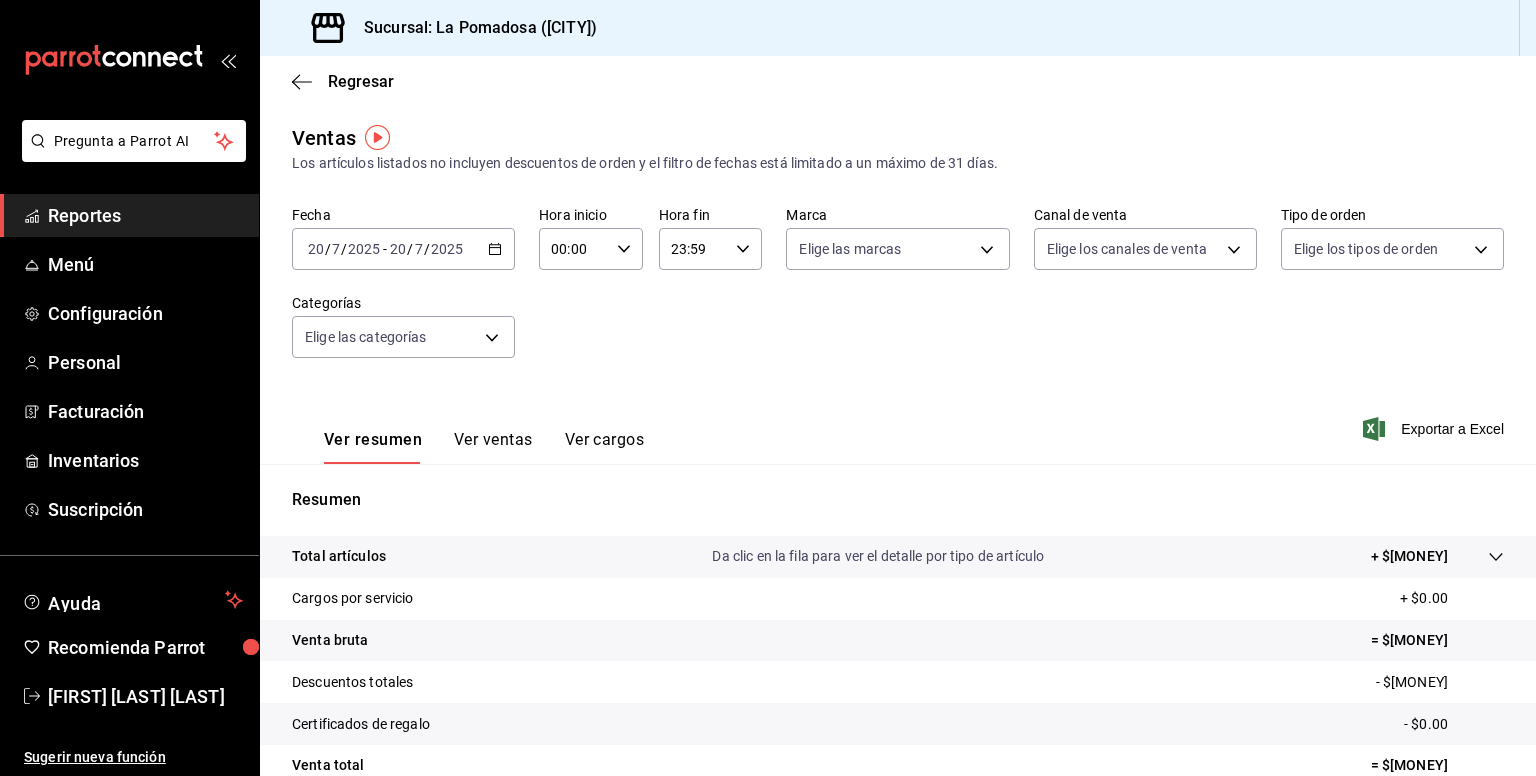 scroll, scrollTop: 0, scrollLeft: 0, axis: both 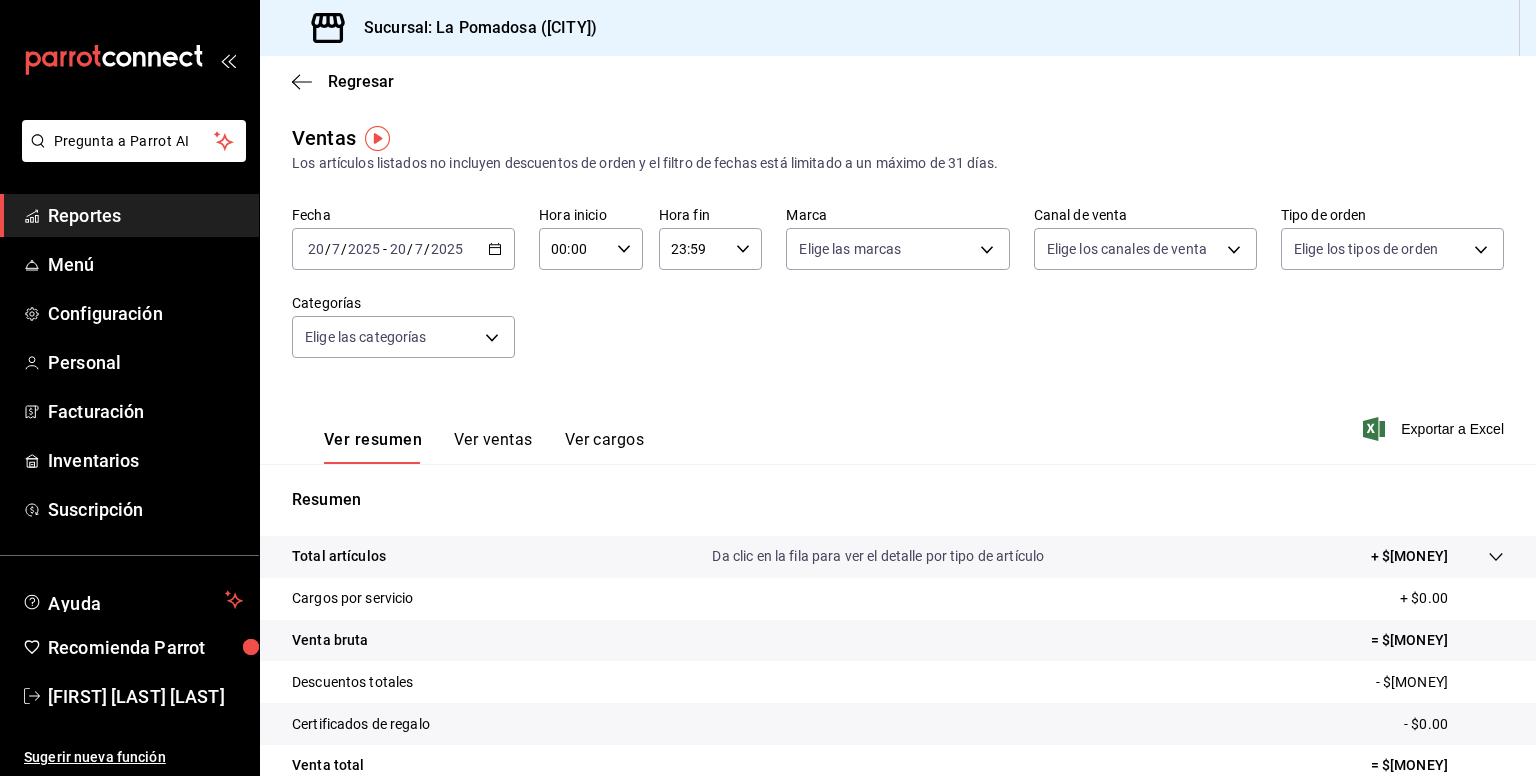 click on "[DATE] [DATE] - [DATE] [DATE]" at bounding box center [403, 249] 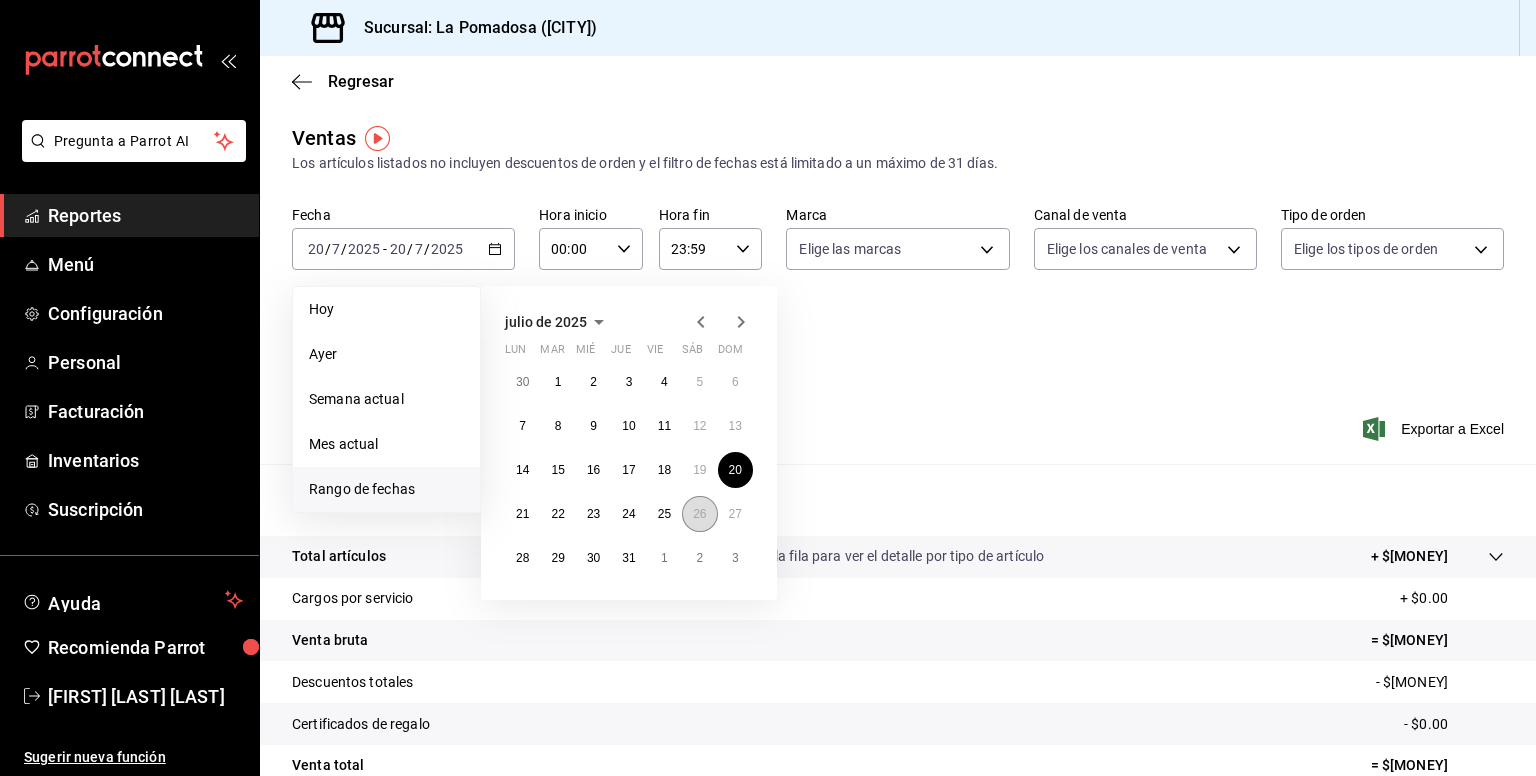 click on "26" at bounding box center (699, 514) 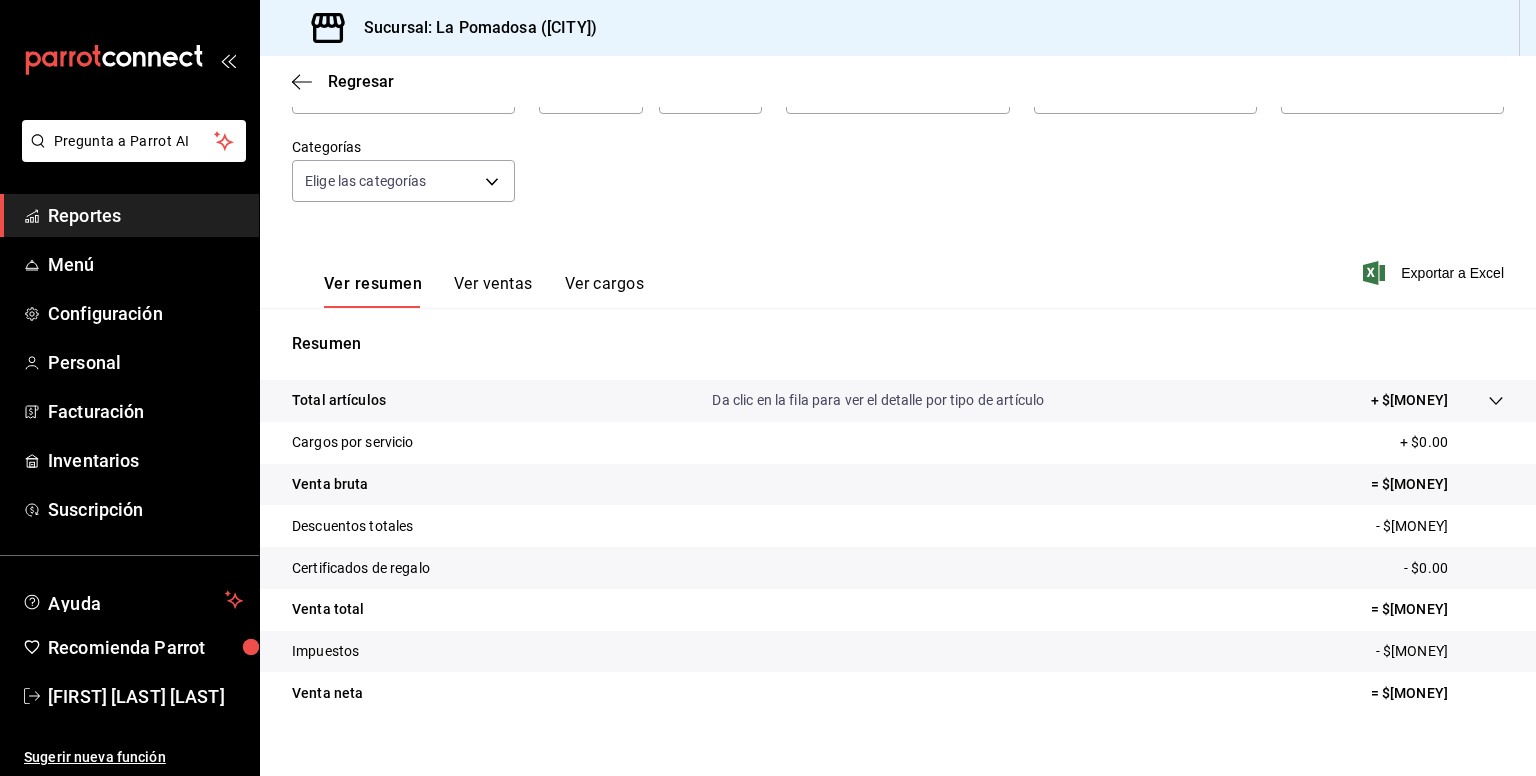 scroll, scrollTop: 0, scrollLeft: 0, axis: both 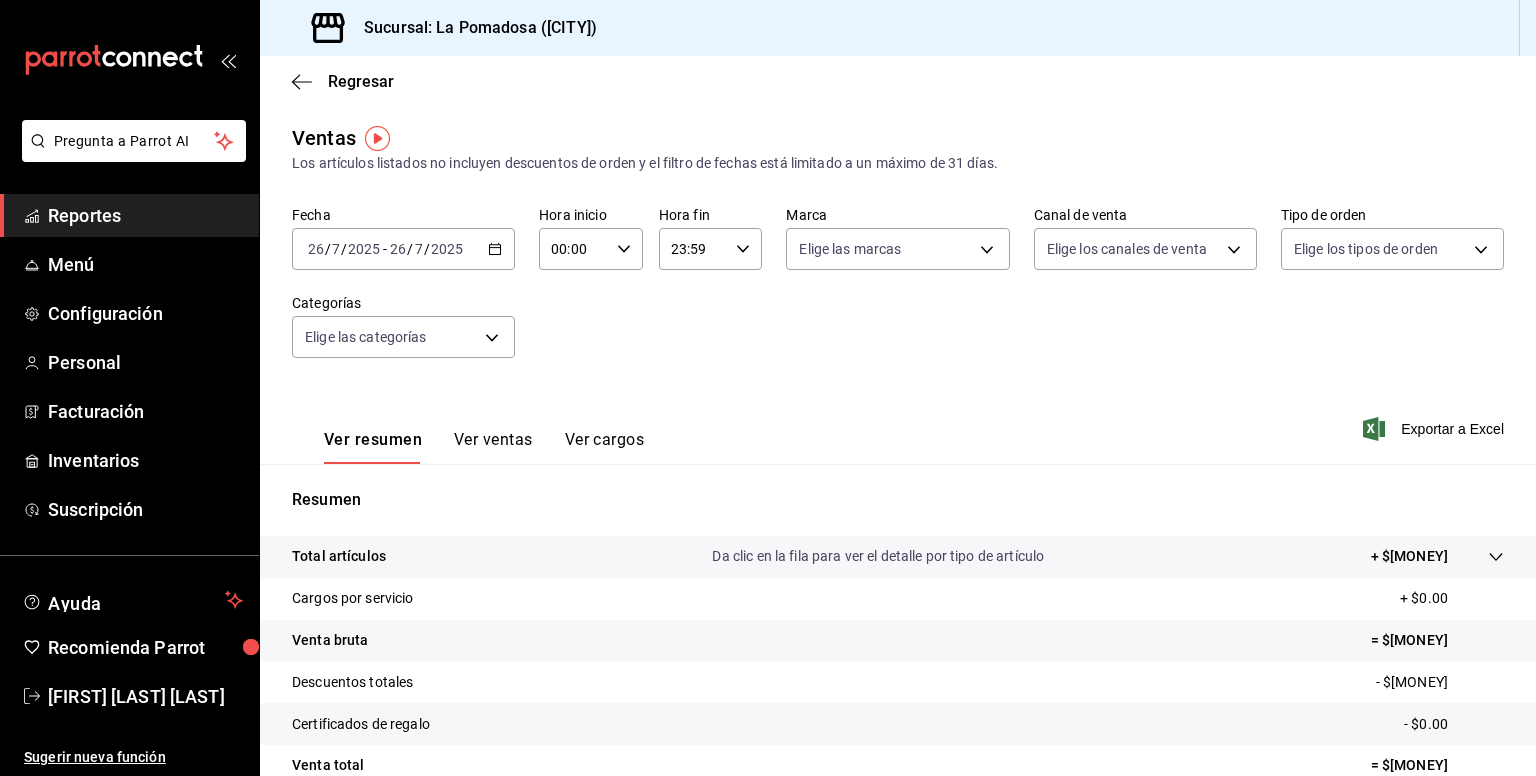 click on "[DATE] [DATE] - [DATE] [DATE]" at bounding box center (403, 249) 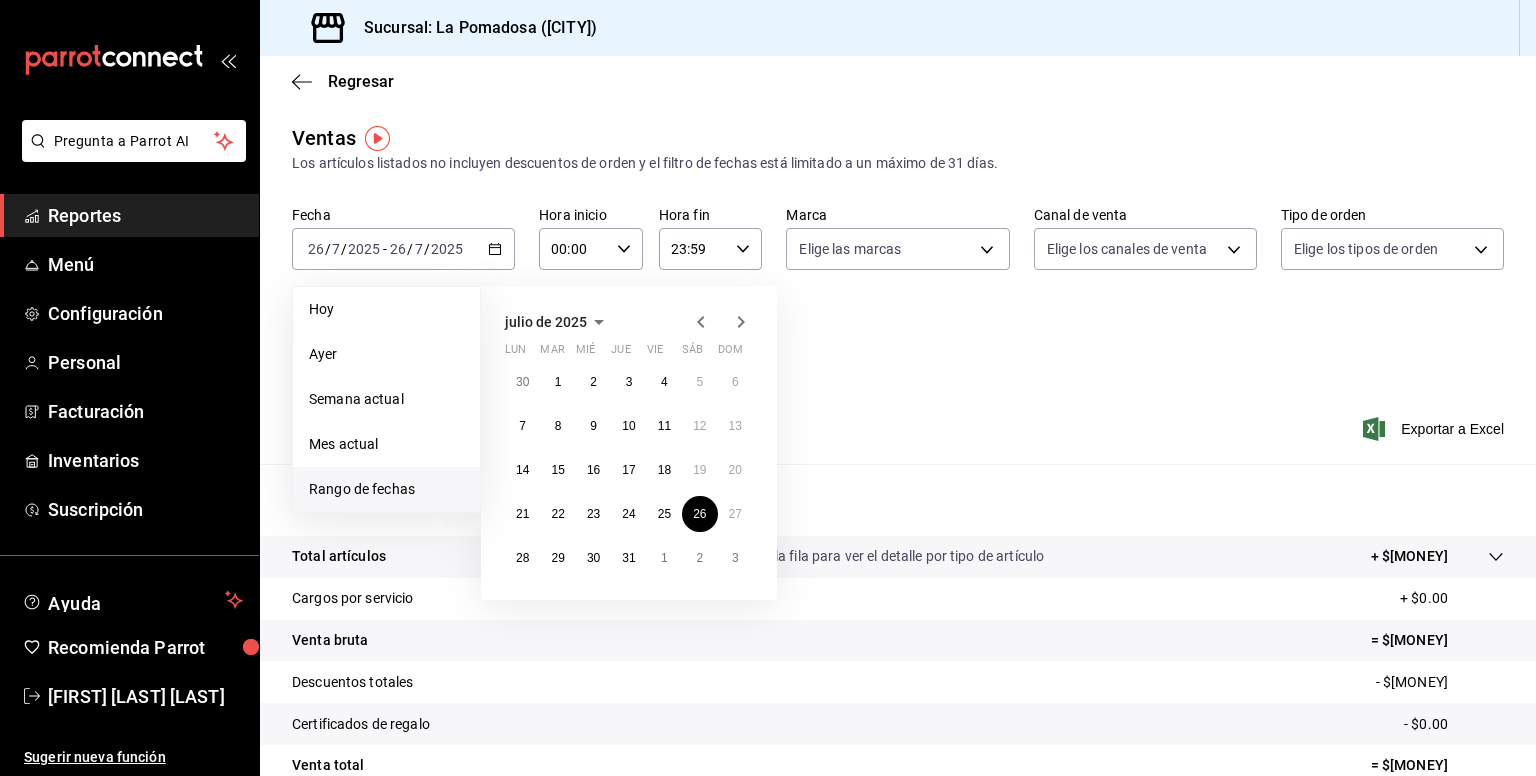 click on "Fecha [DATE] [DATE] - [DATE] [DATE] Hoy Ayer Semana actual Mes actual Rango de fechas julio de [YEAR] lun mar mié jue vie sáb dom 30 1 2 3 4 5 6 7 8 9 10 11 12 13 14 15 16 17 18 19 20 21 22 23 24 25 26 27 28 29 30 31 1 2 3 Hora inicio 00:00 Hora inicio Hora fin 23:59 Hora fin Marca Elige las marcas Canal de venta Elige los canales de venta Tipo de orden Elige los tipos de orden Categorías Elige las categorías" at bounding box center (898, 294) 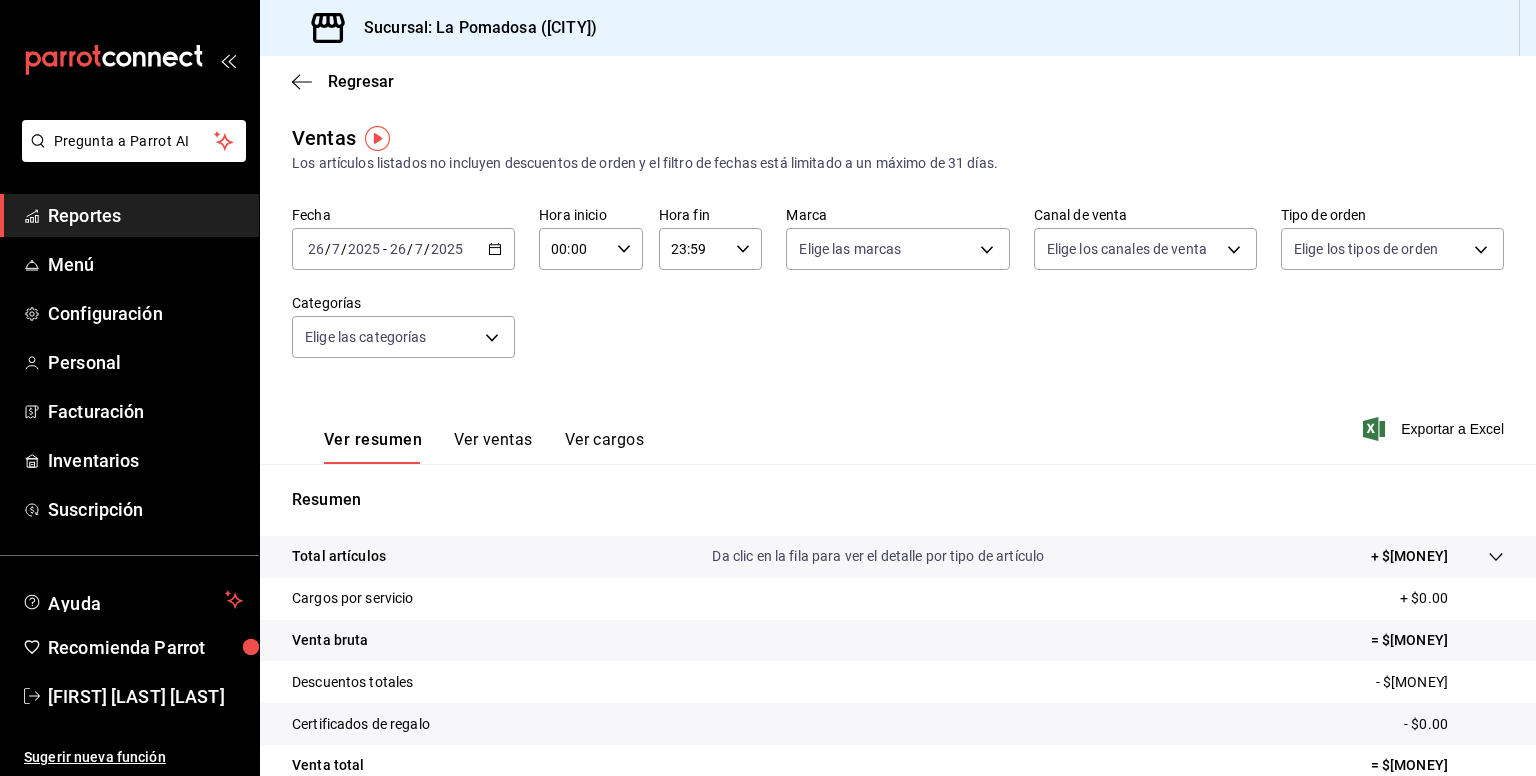 click on "[DATE] [DATE] - [DATE] [DATE]" at bounding box center (403, 249) 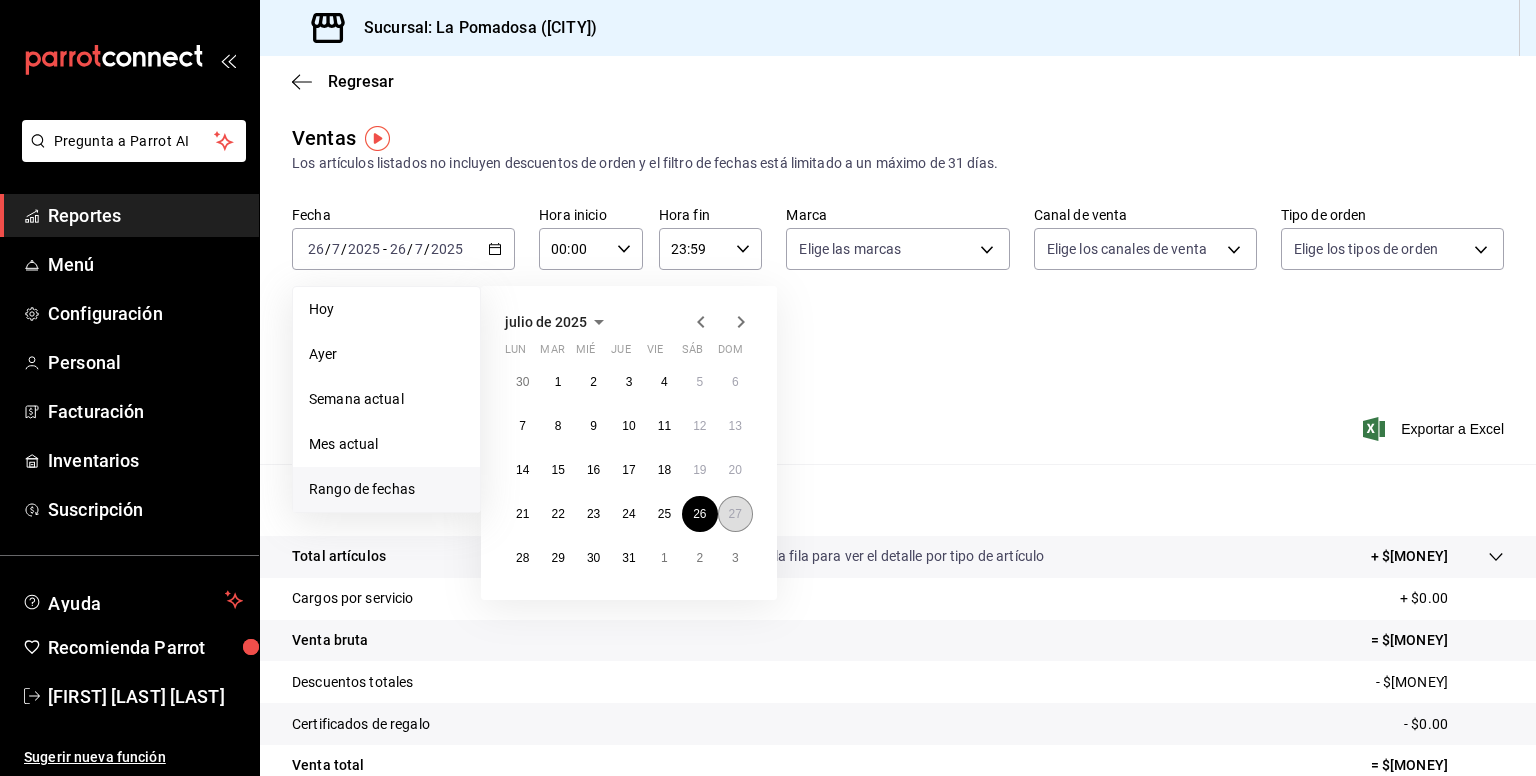 click on "27" at bounding box center (735, 514) 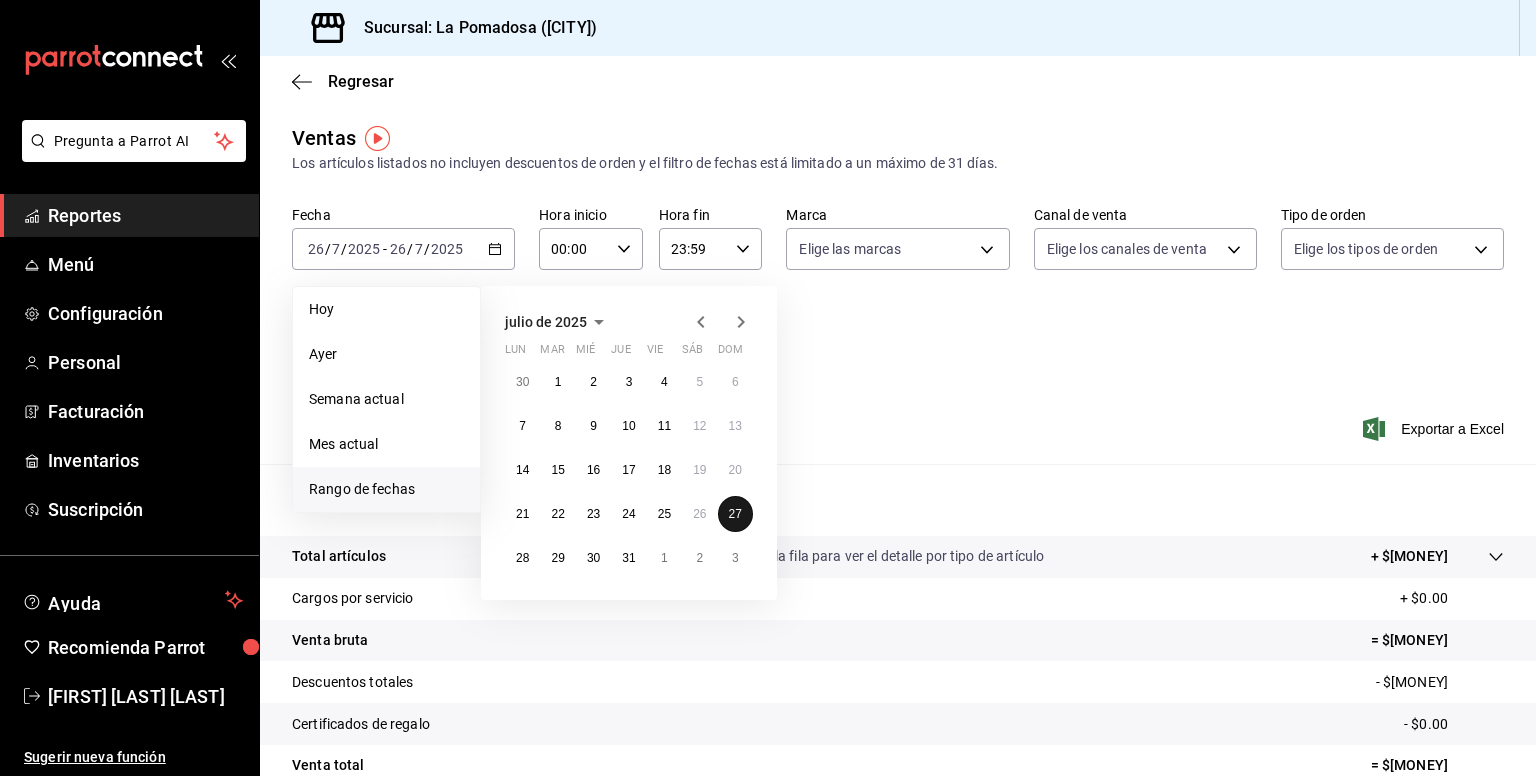 click on "27" at bounding box center [735, 514] 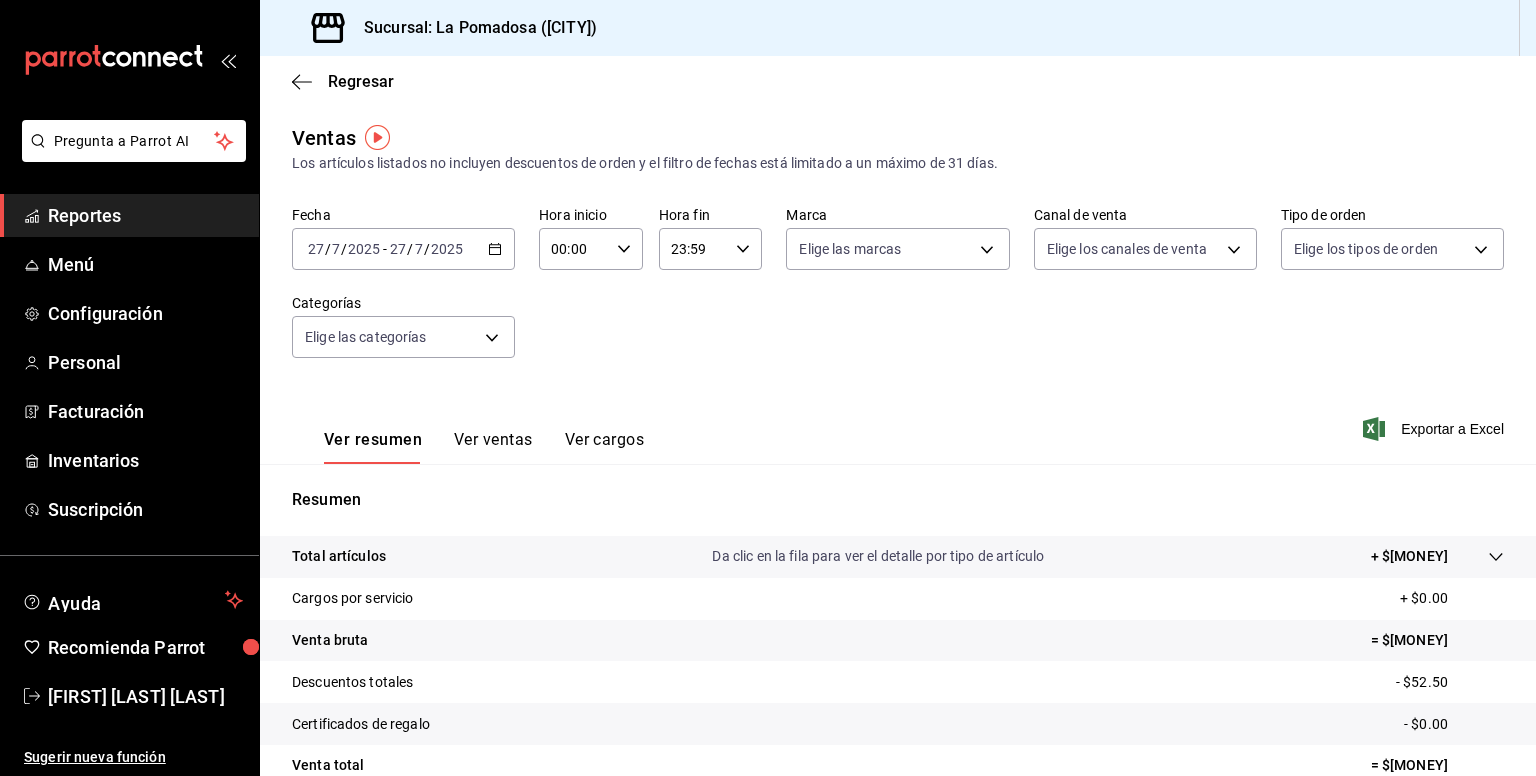 scroll, scrollTop: 0, scrollLeft: 0, axis: both 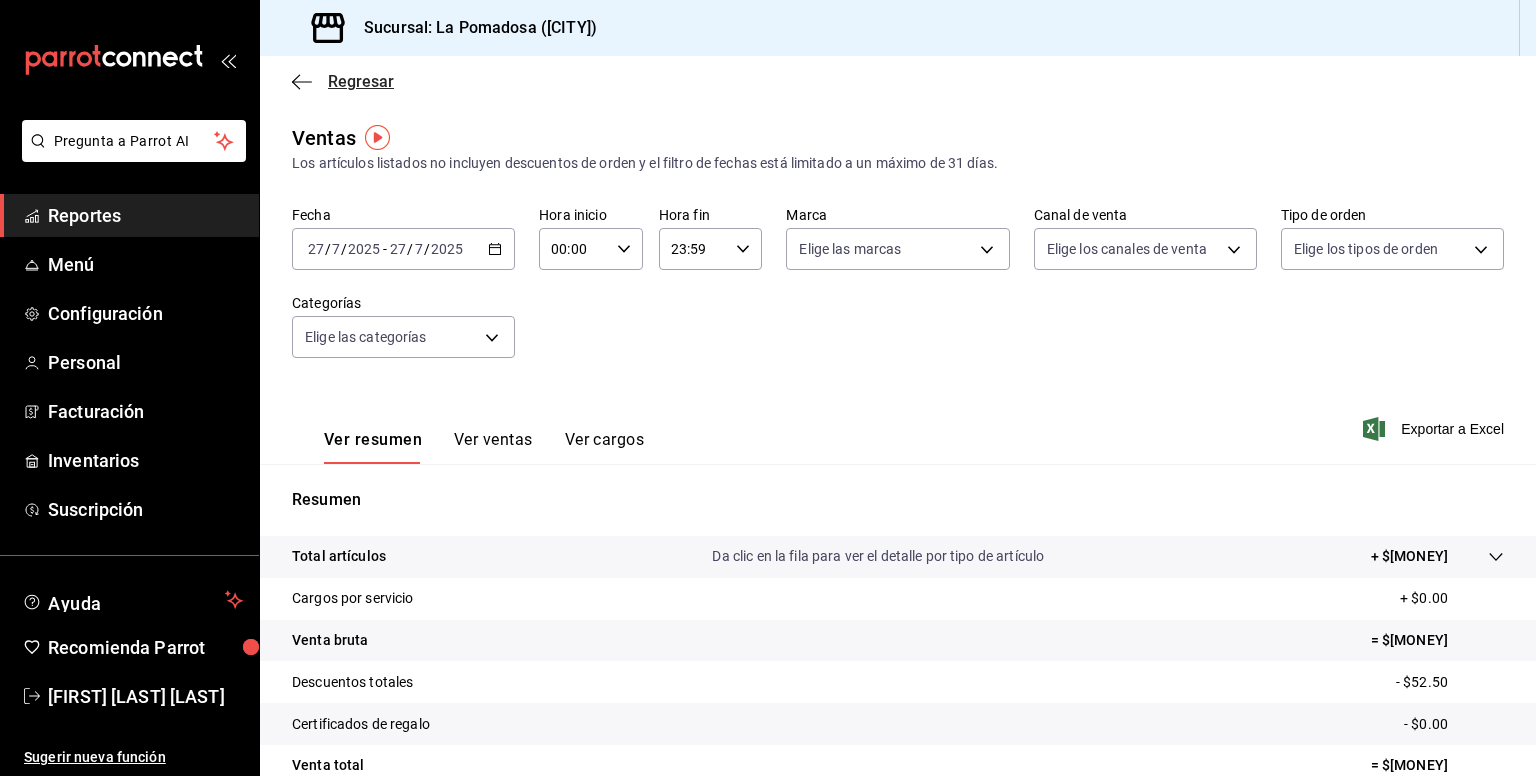 click on "Regresar" at bounding box center (361, 81) 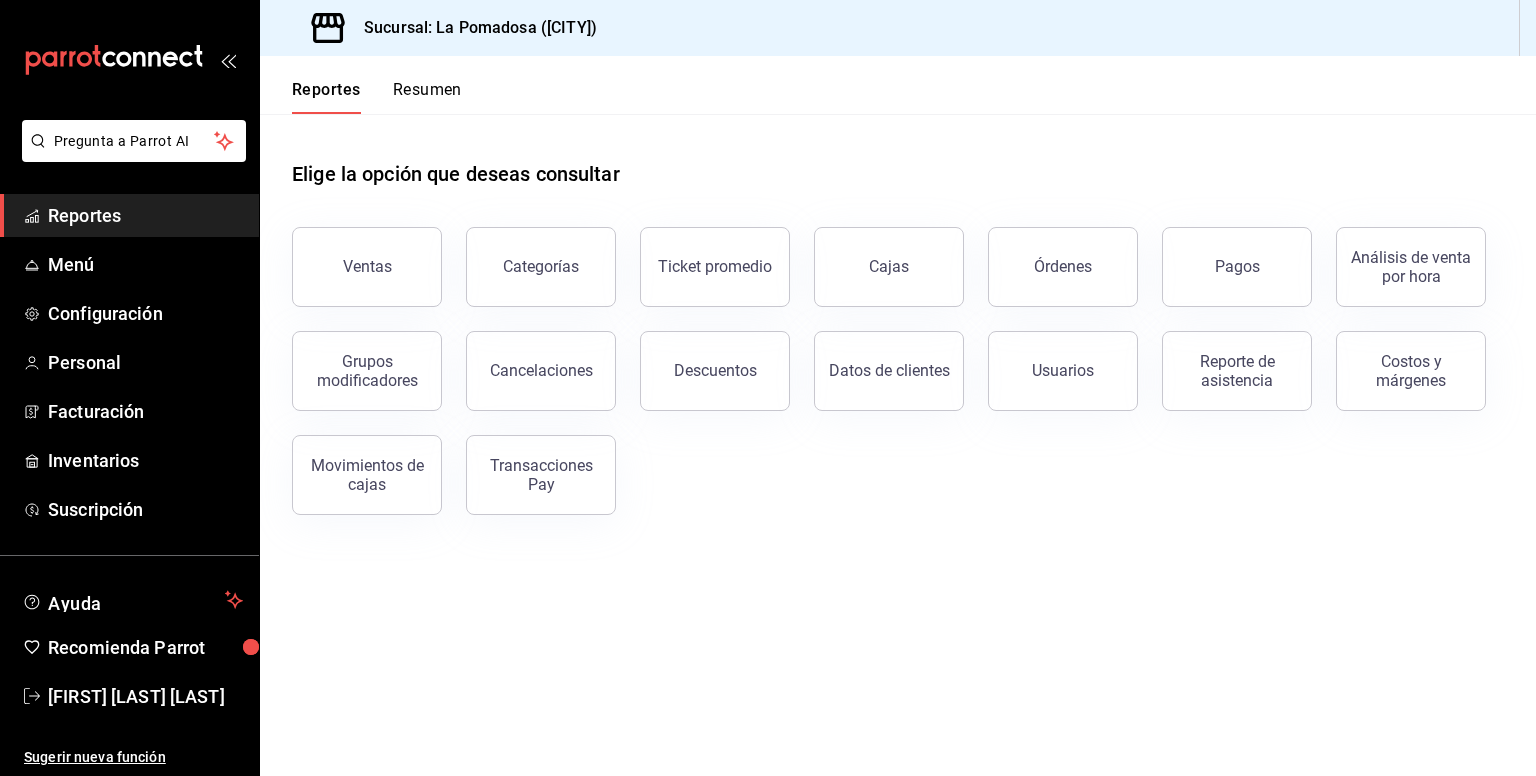 click on "Ticket promedio" at bounding box center [703, 255] 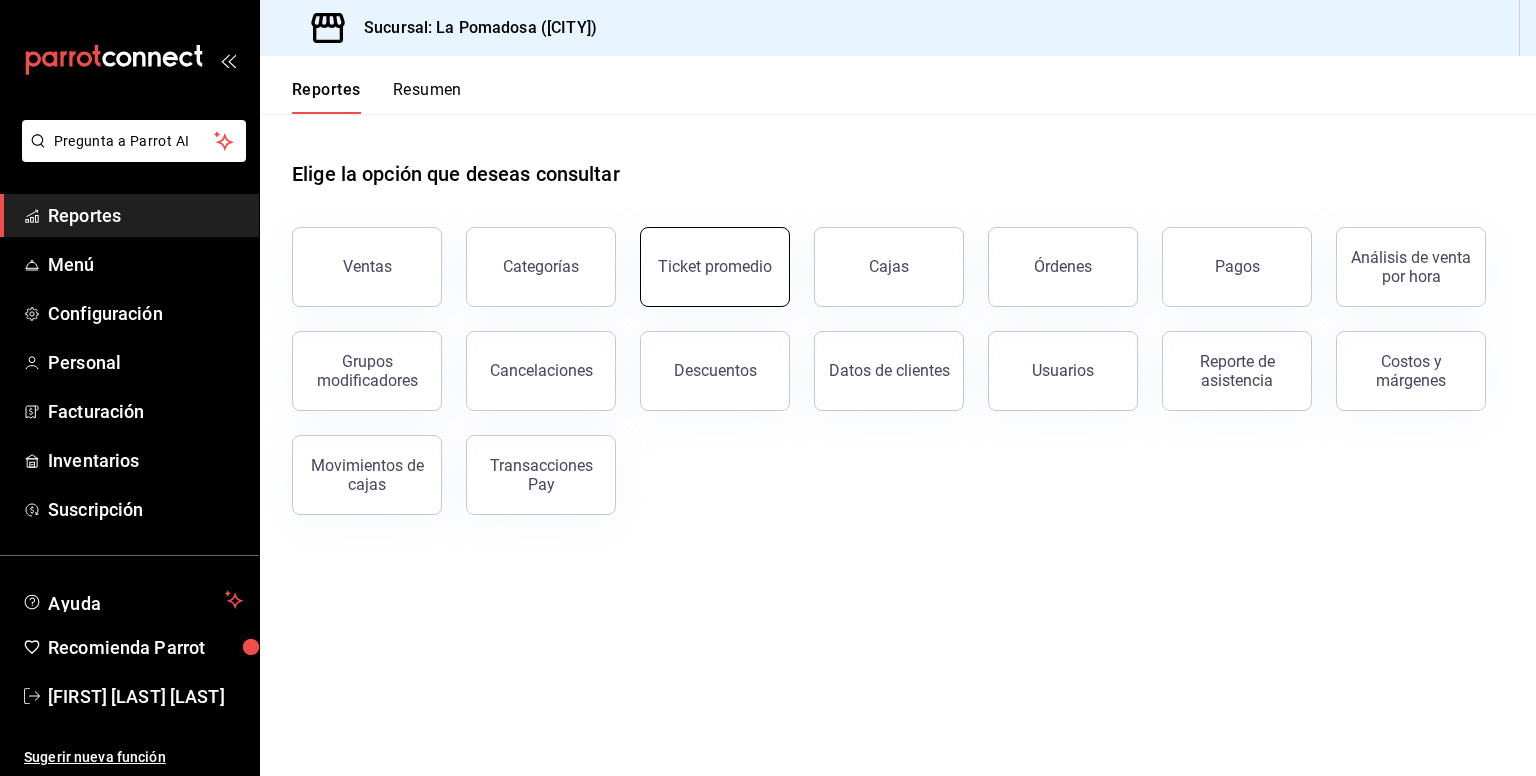 click on "Ticket promedio" at bounding box center [715, 267] 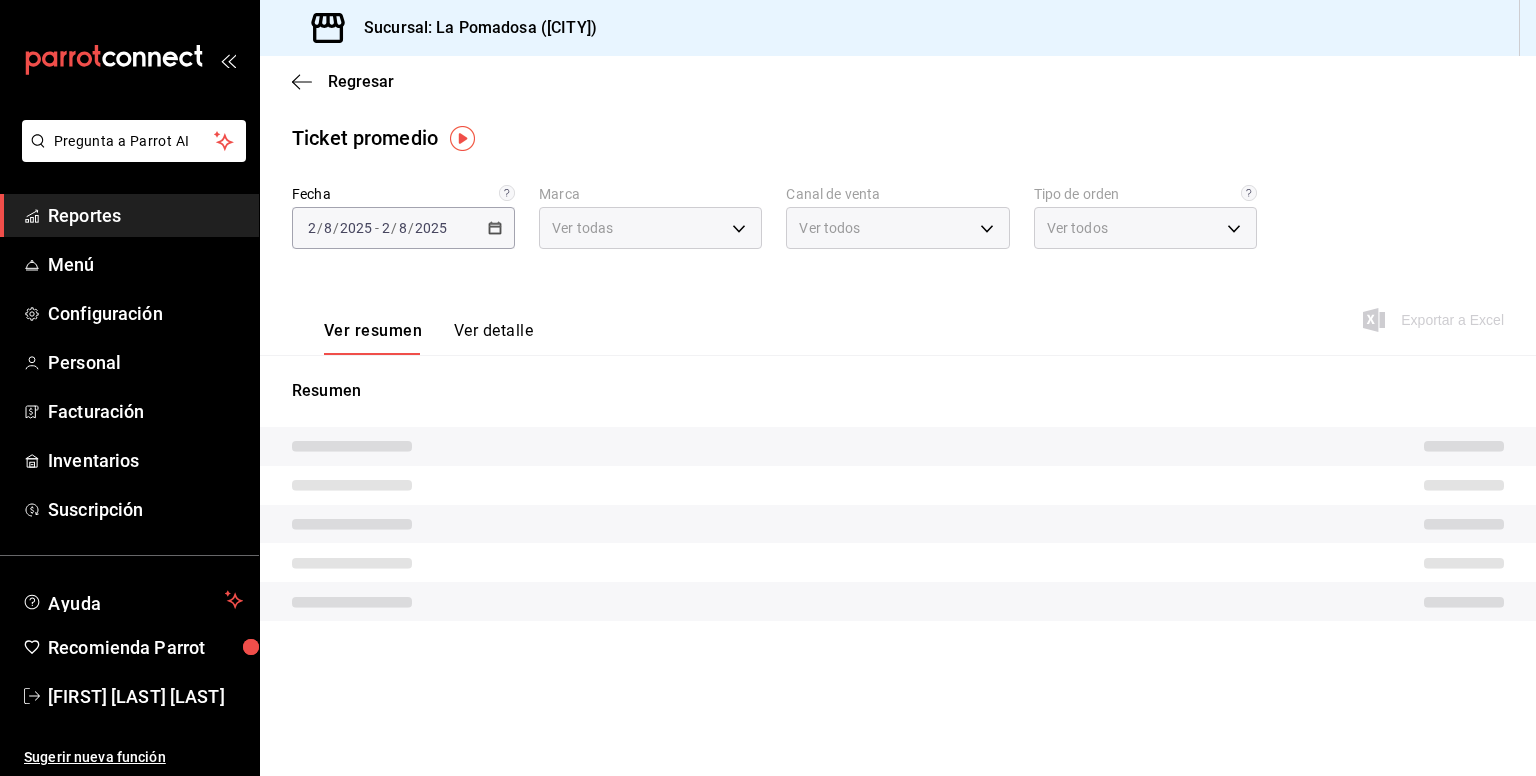 type on "[UUID]" 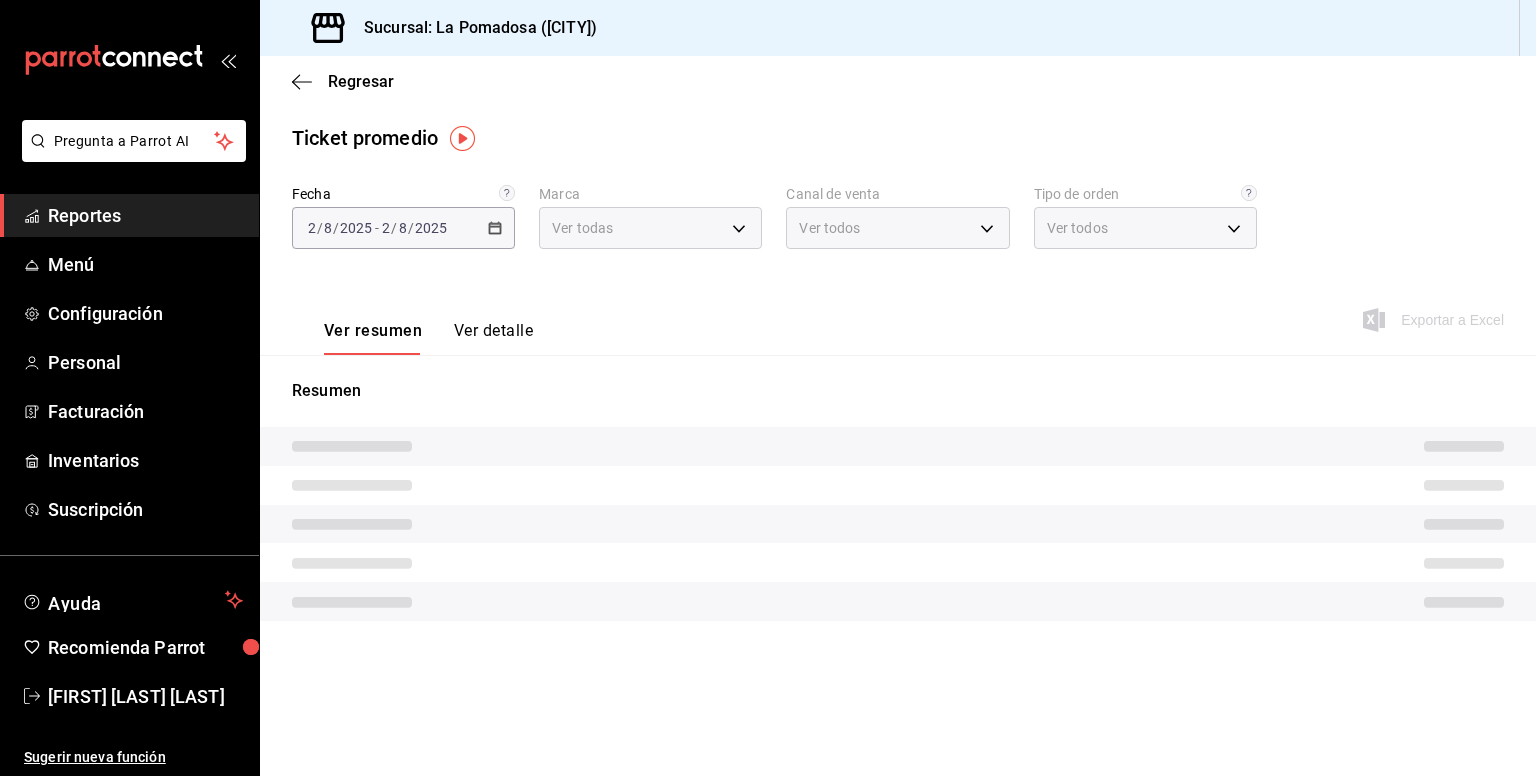 type on "PARROT,UBER_EATS,RAPPI,DIDI_FOOD,ONLINE" 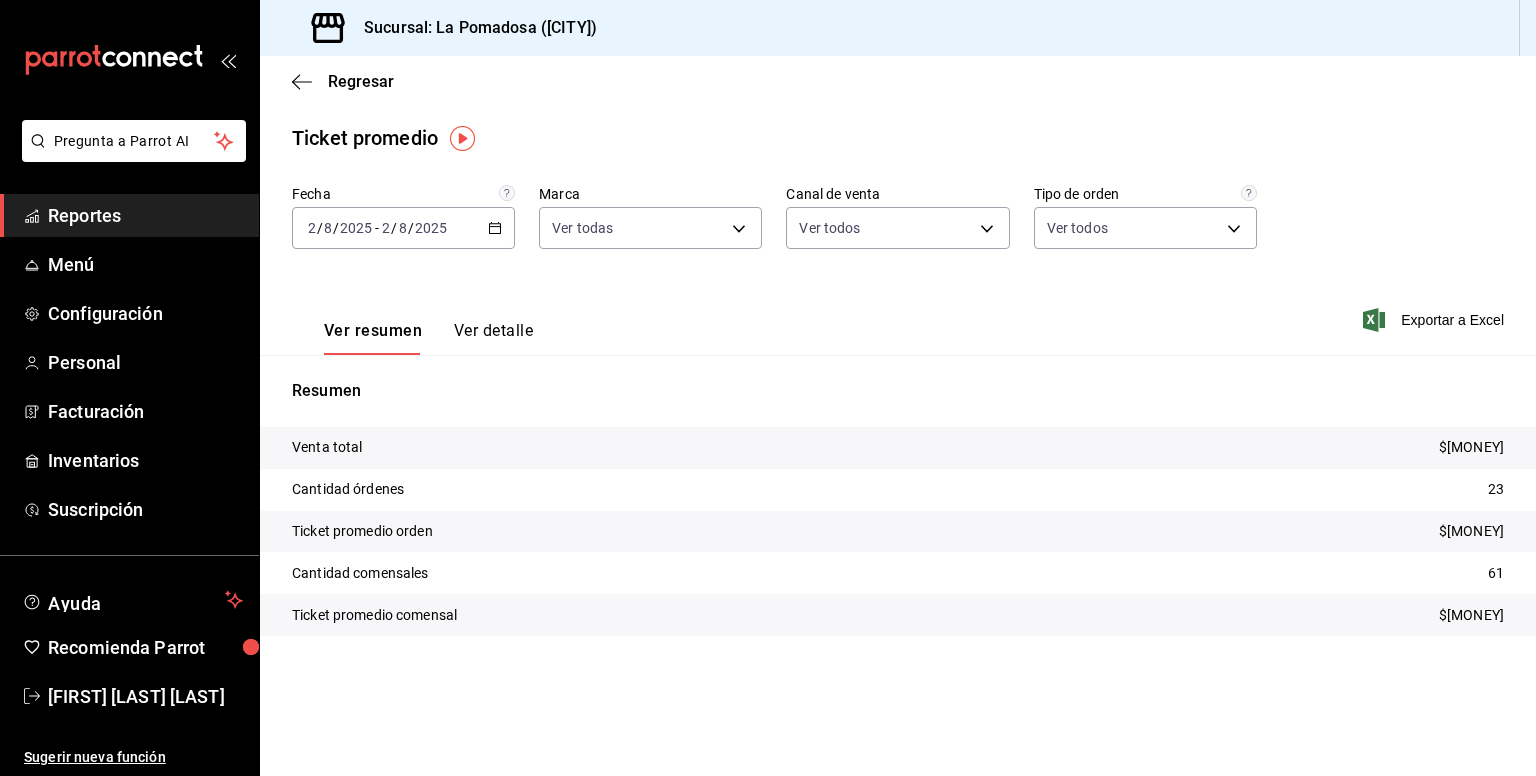 click on "2025-08-02 2 / 8 / 2025 - 2025-08-02 2 / 8 / 2025" at bounding box center [403, 228] 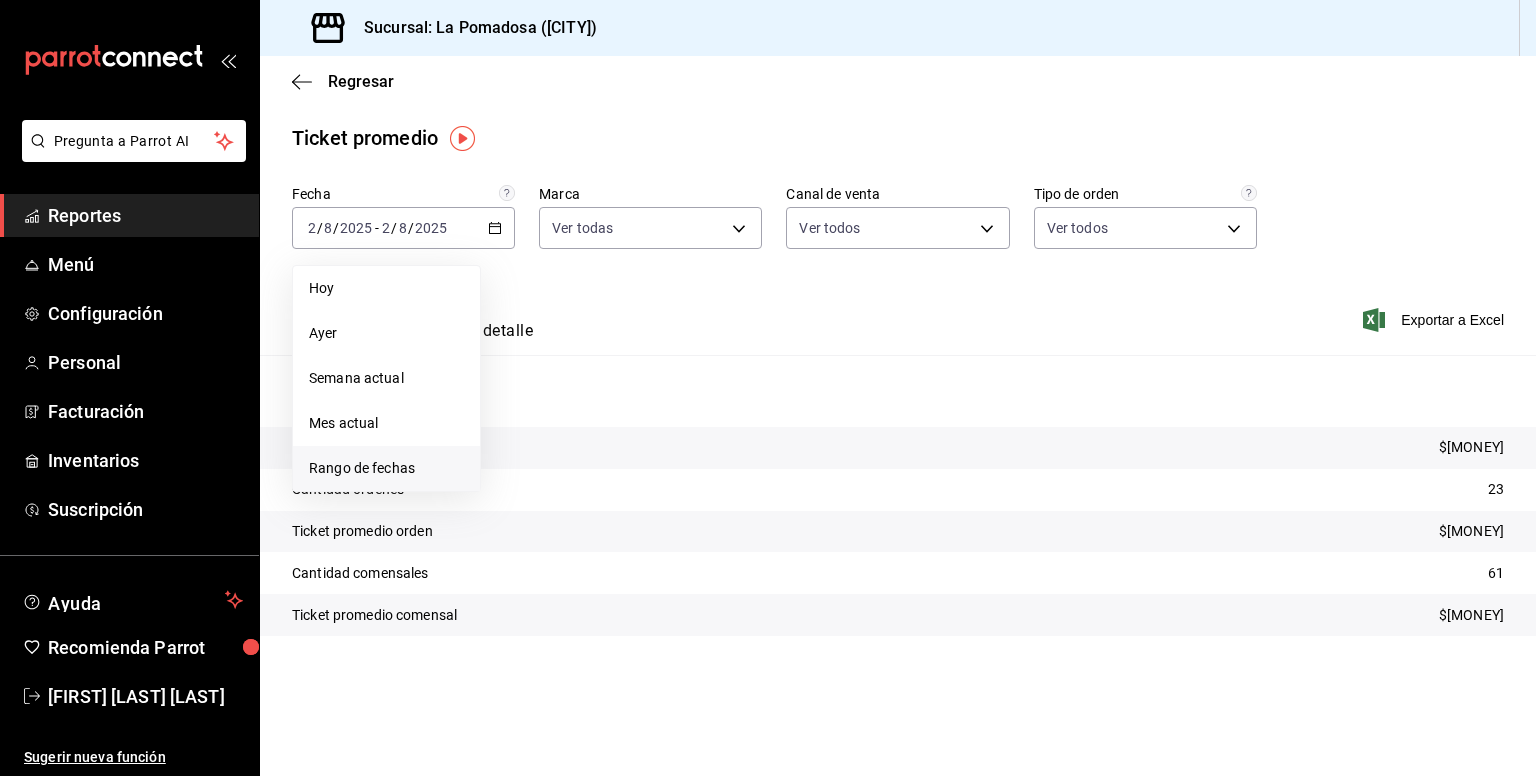 click on "Rango de fechas" at bounding box center (386, 468) 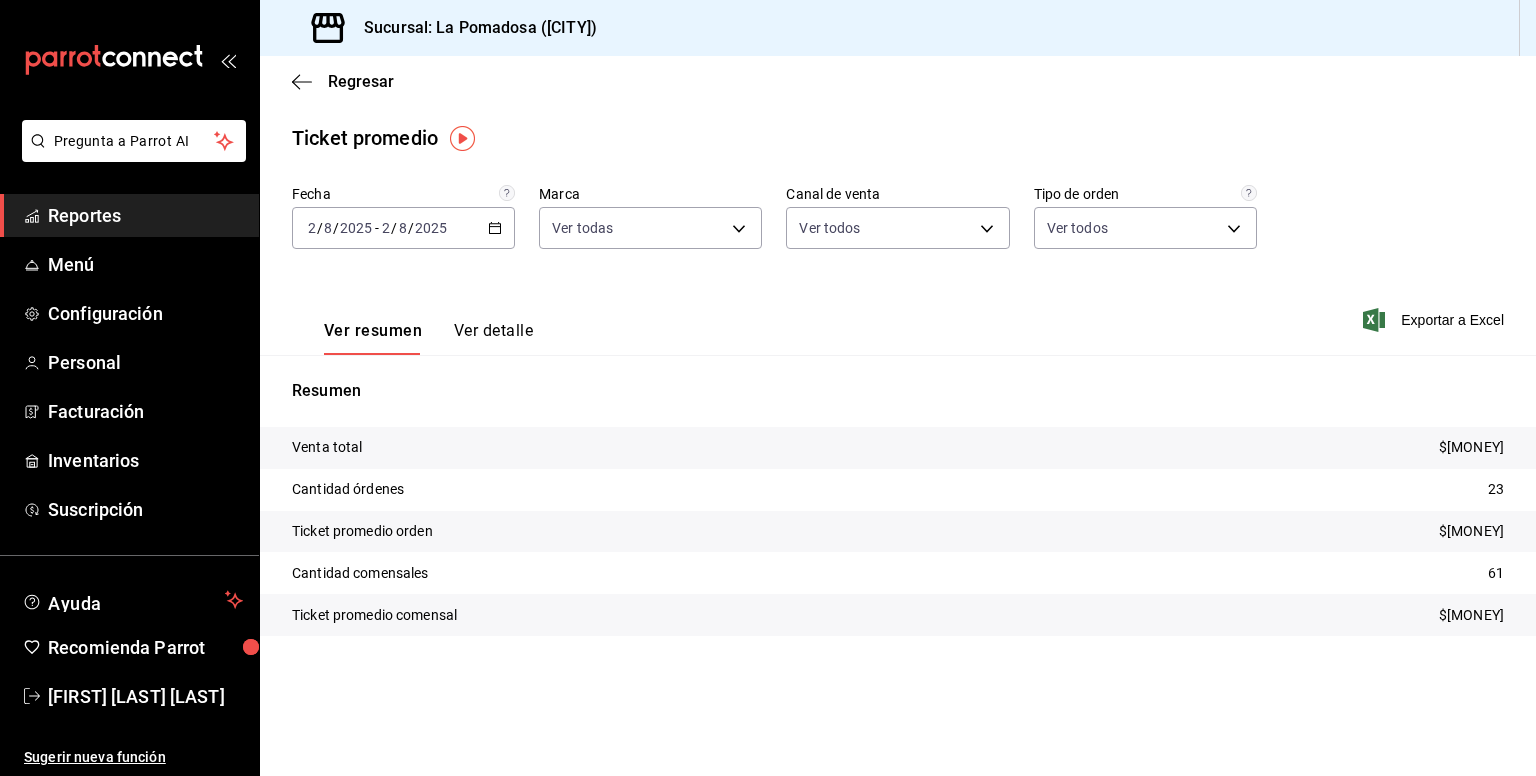 click on "Regresar Ticket promedio   Fecha [DATE] [DATE] - [DATE] [DATE] Marca Ver todas [UUID] Canal de venta Ver todos PARROT,UBER_EATS,RAPPI,DIDI_FOOD,ONLINE   Tipo de orden Ver todos [UUID],[UUID],[UUID],[UUID],EXTERNAL Ver resumen Ver detalle Exportar a Excel Resumen Venta total $[MONEY] Cantidad órdenes [NUMBER] Ticket promedio orden $[MONEY] Cantidad comensales [NUMBER] Ticket promedio comensal $[MONEY]" at bounding box center [898, 416] 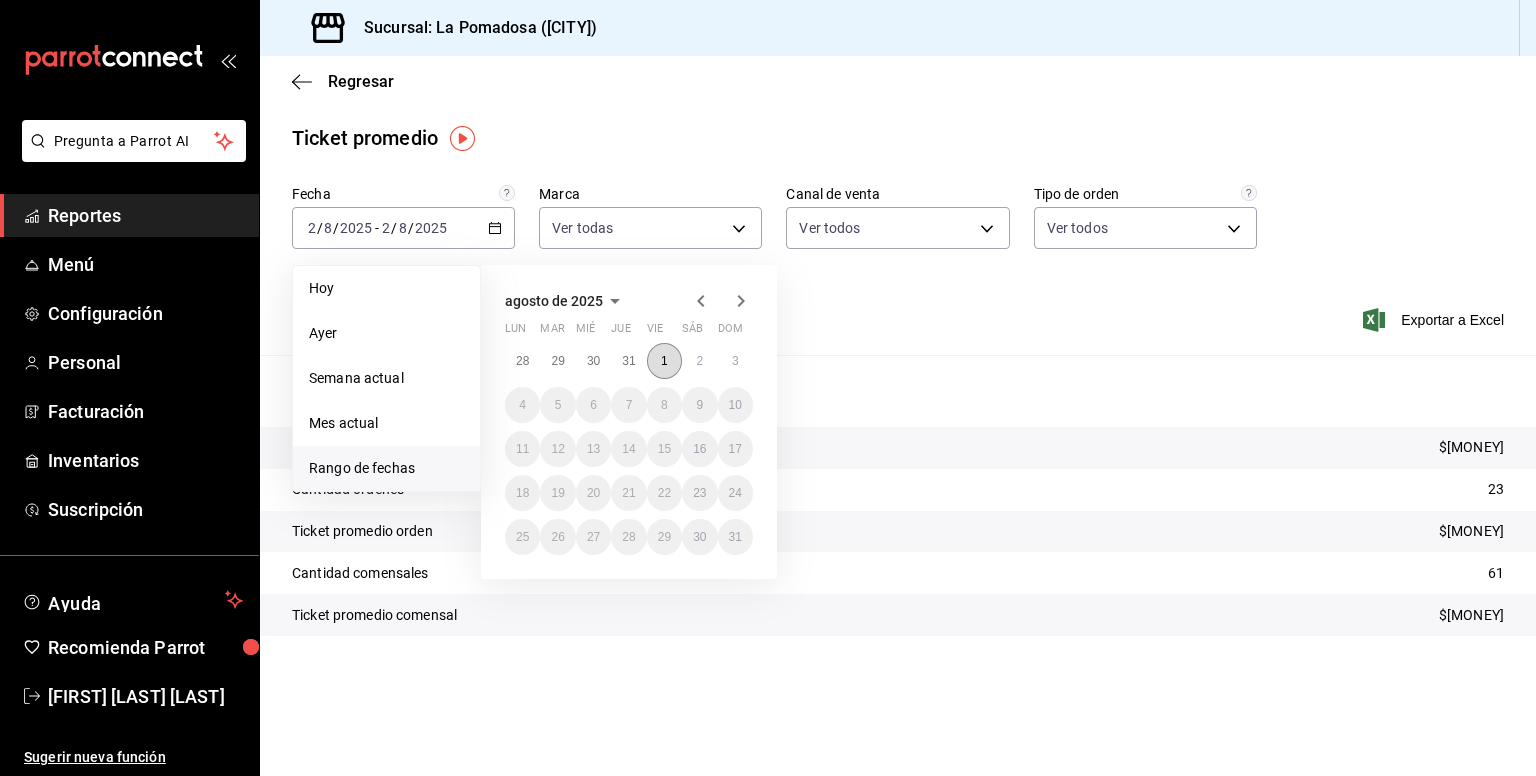 click on "1" at bounding box center [664, 361] 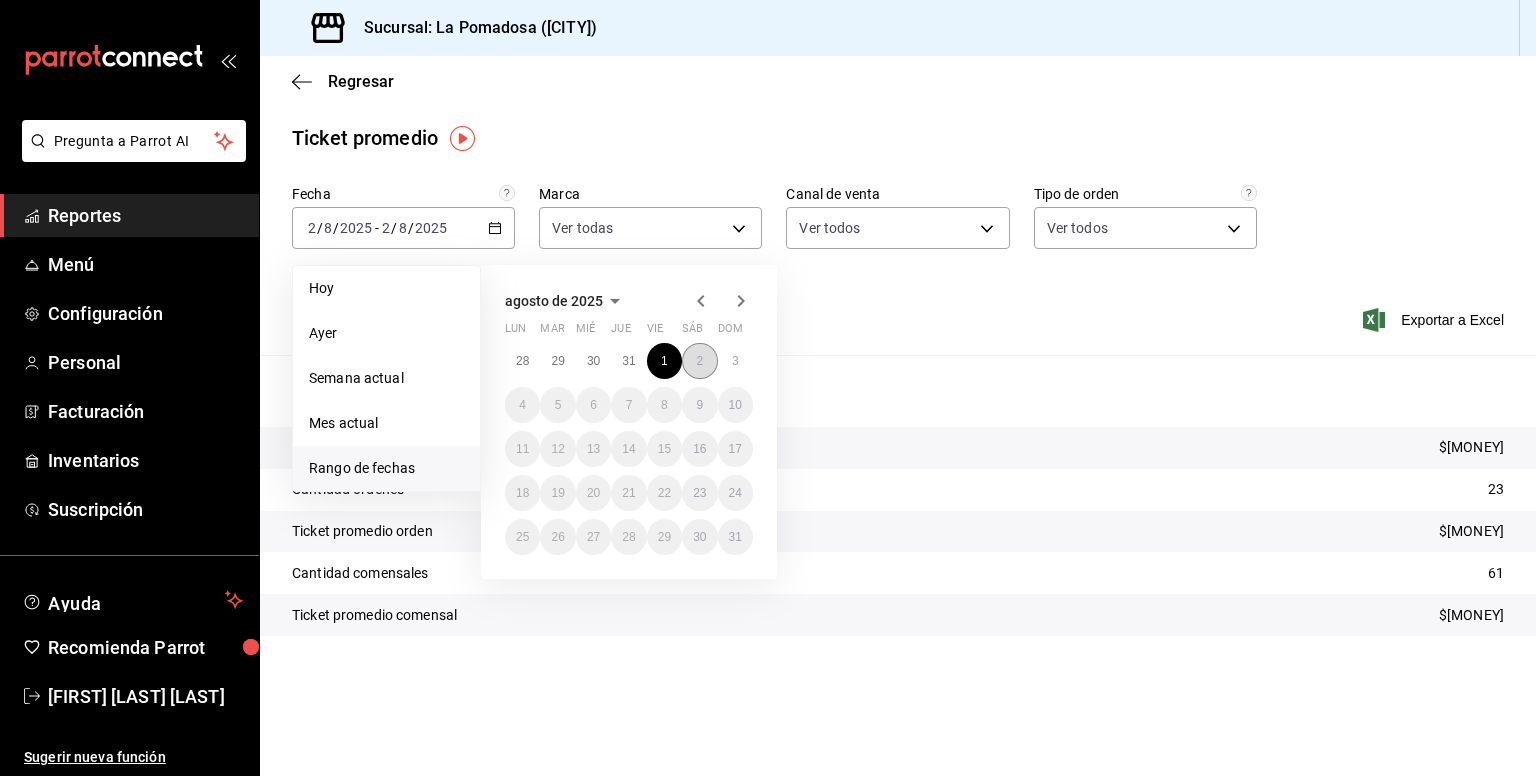 click on "2" at bounding box center [699, 361] 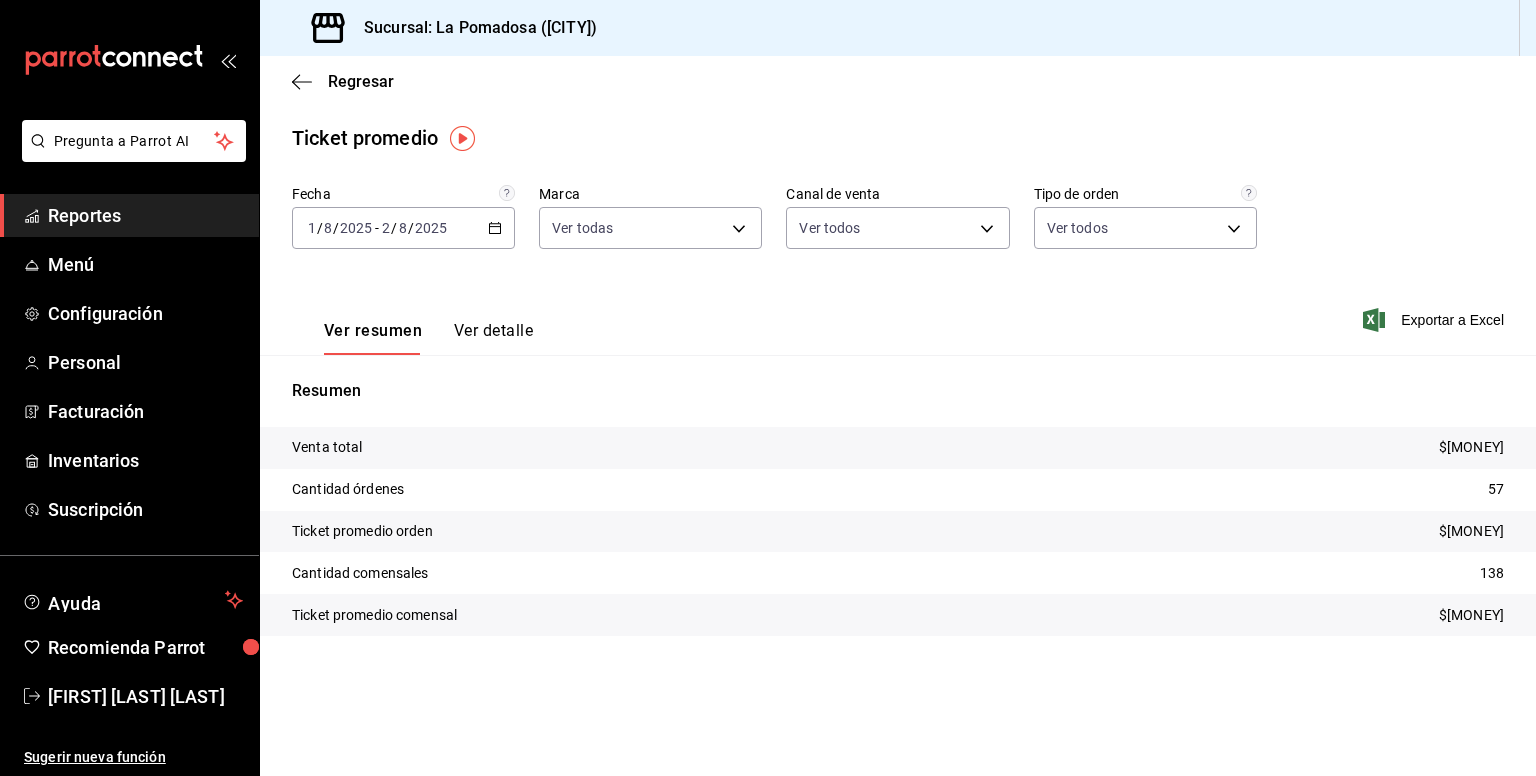 click on "2025-08-01 1 / 8 / 2025 - 2025-08-02 2 / 8 / 2025" at bounding box center (403, 228) 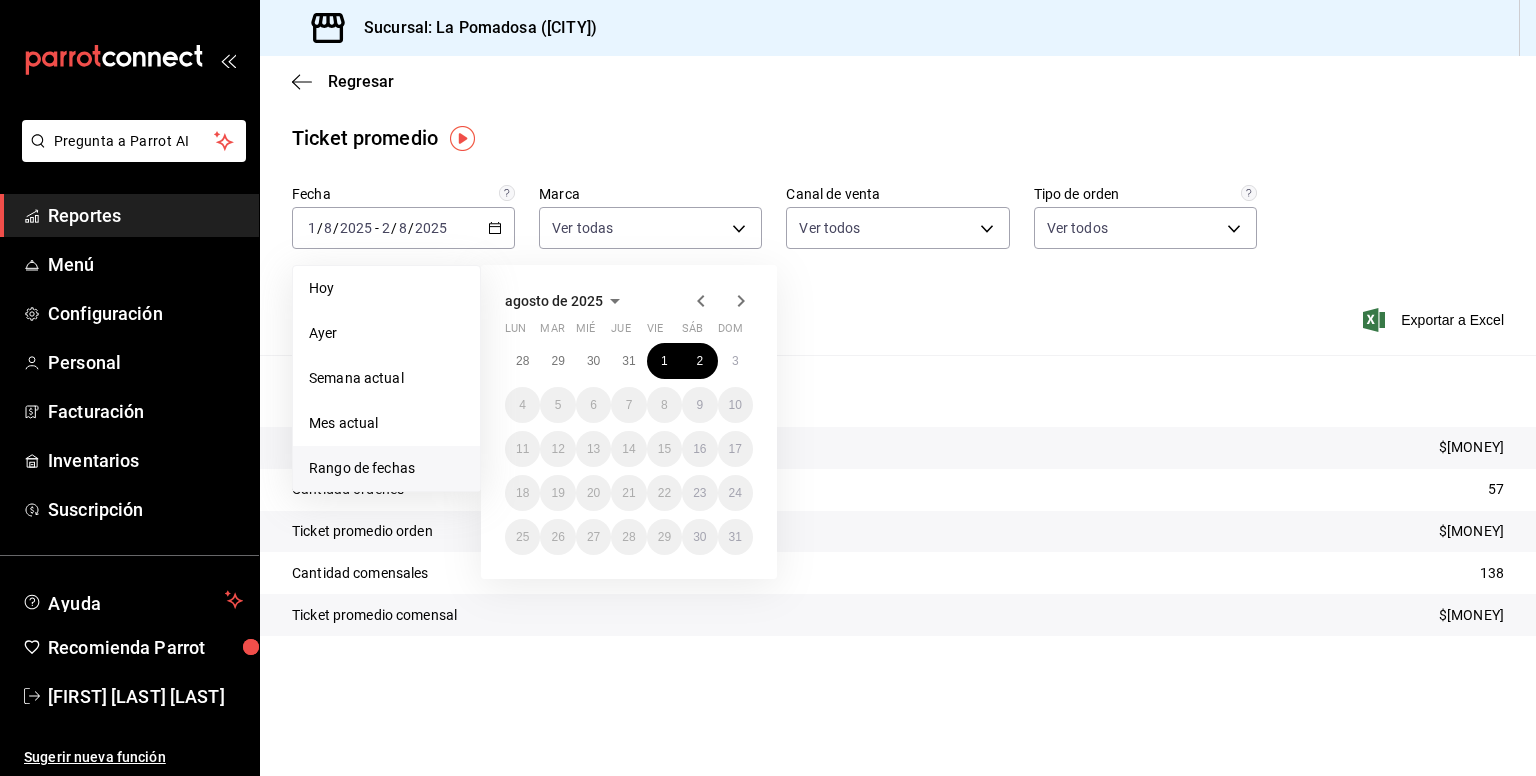 click 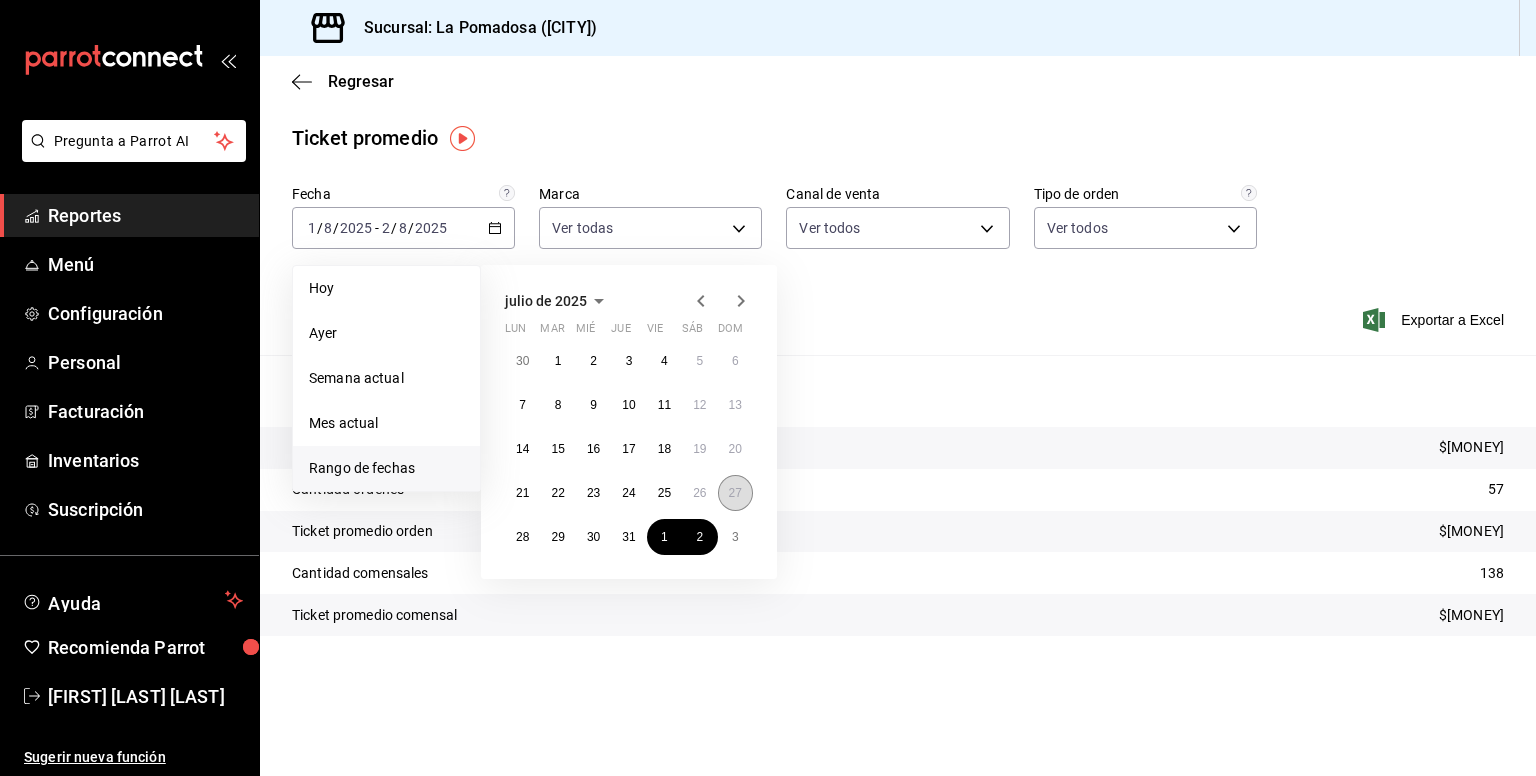 click on "27" at bounding box center [735, 493] 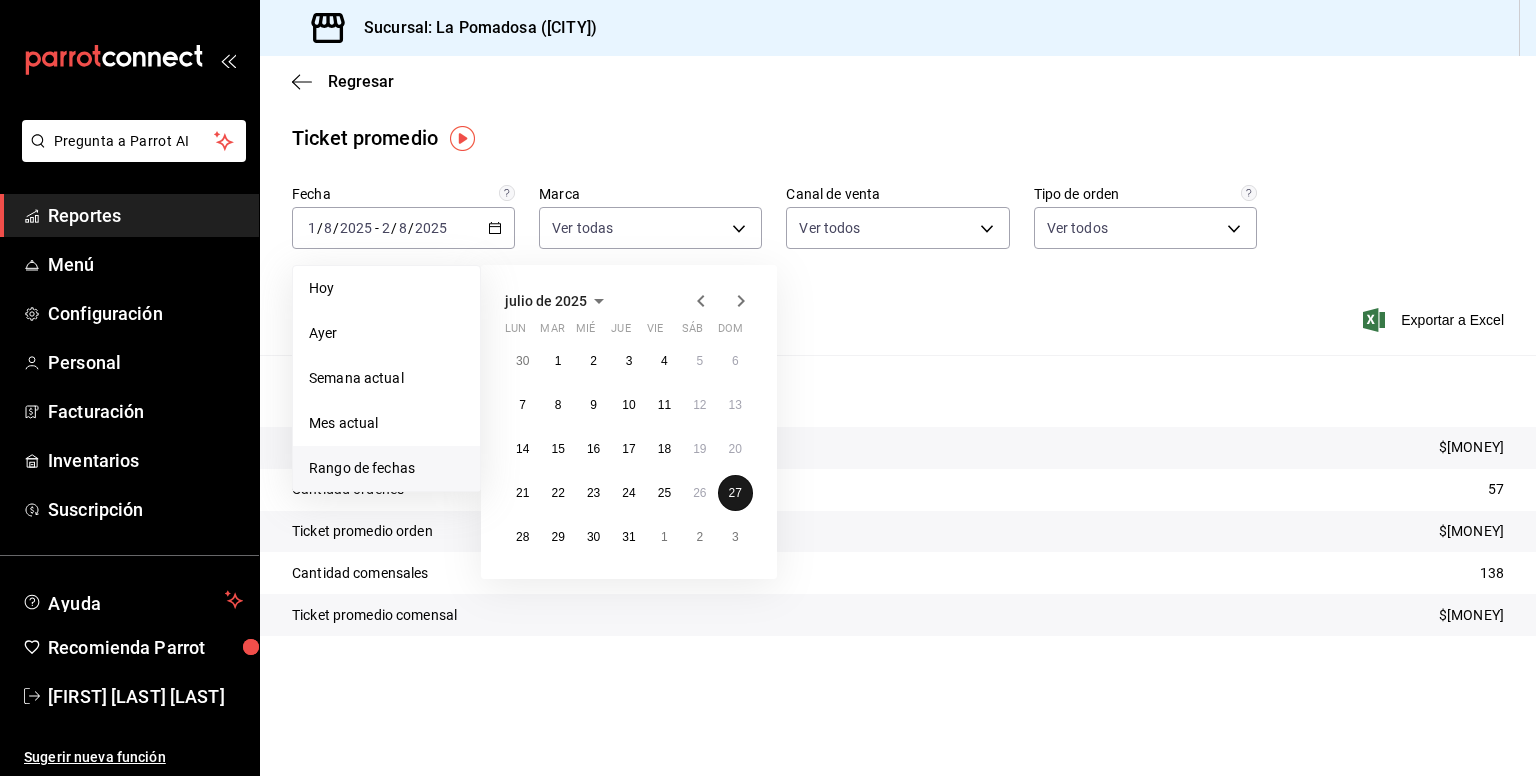 click on "27" at bounding box center (735, 493) 